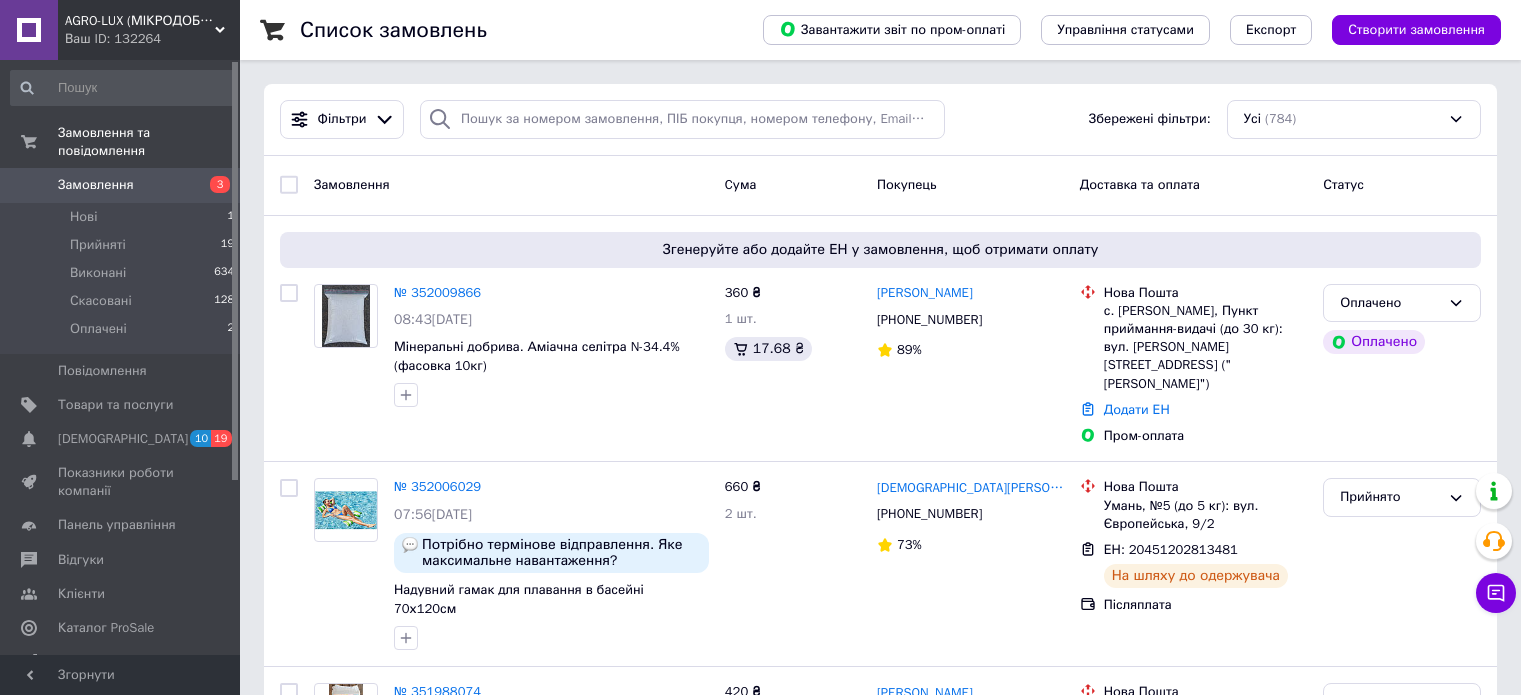 scroll, scrollTop: 0, scrollLeft: 0, axis: both 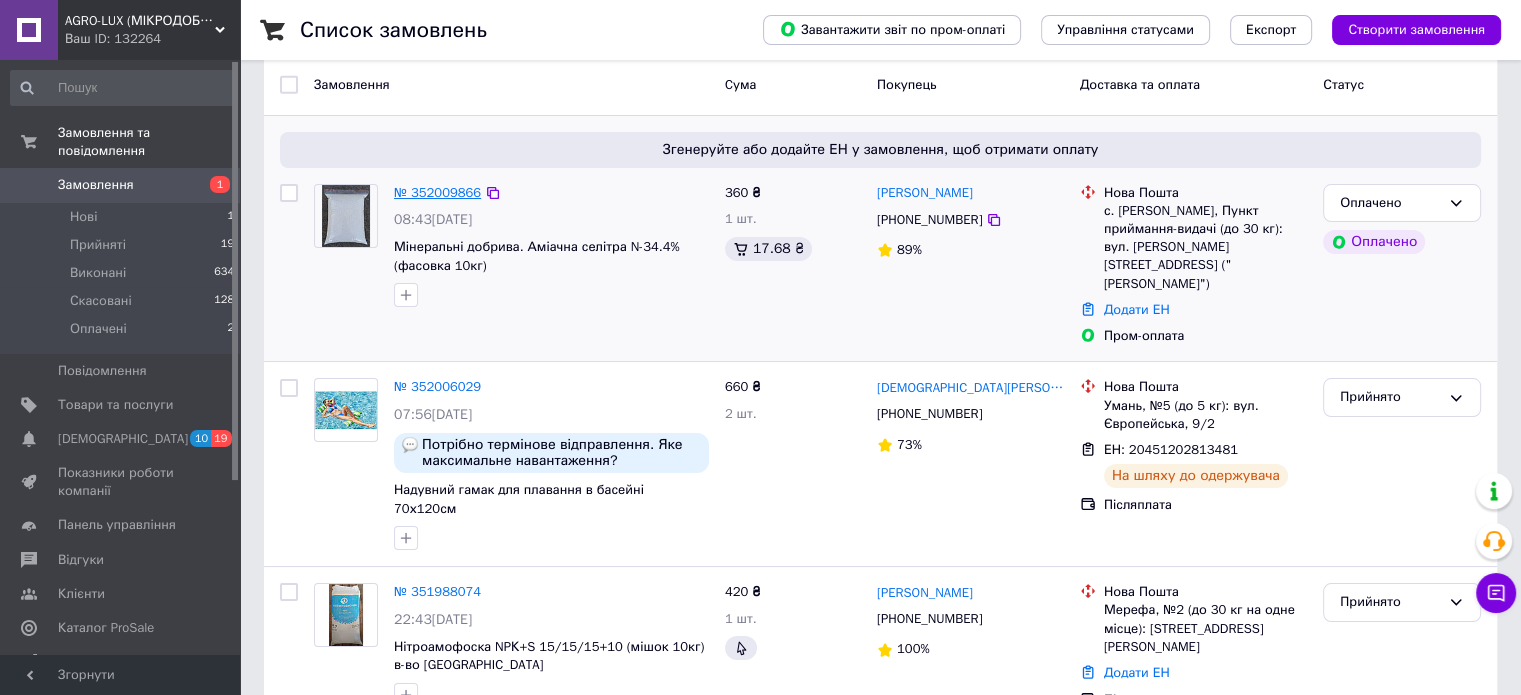 click on "№ 352009866" at bounding box center [437, 192] 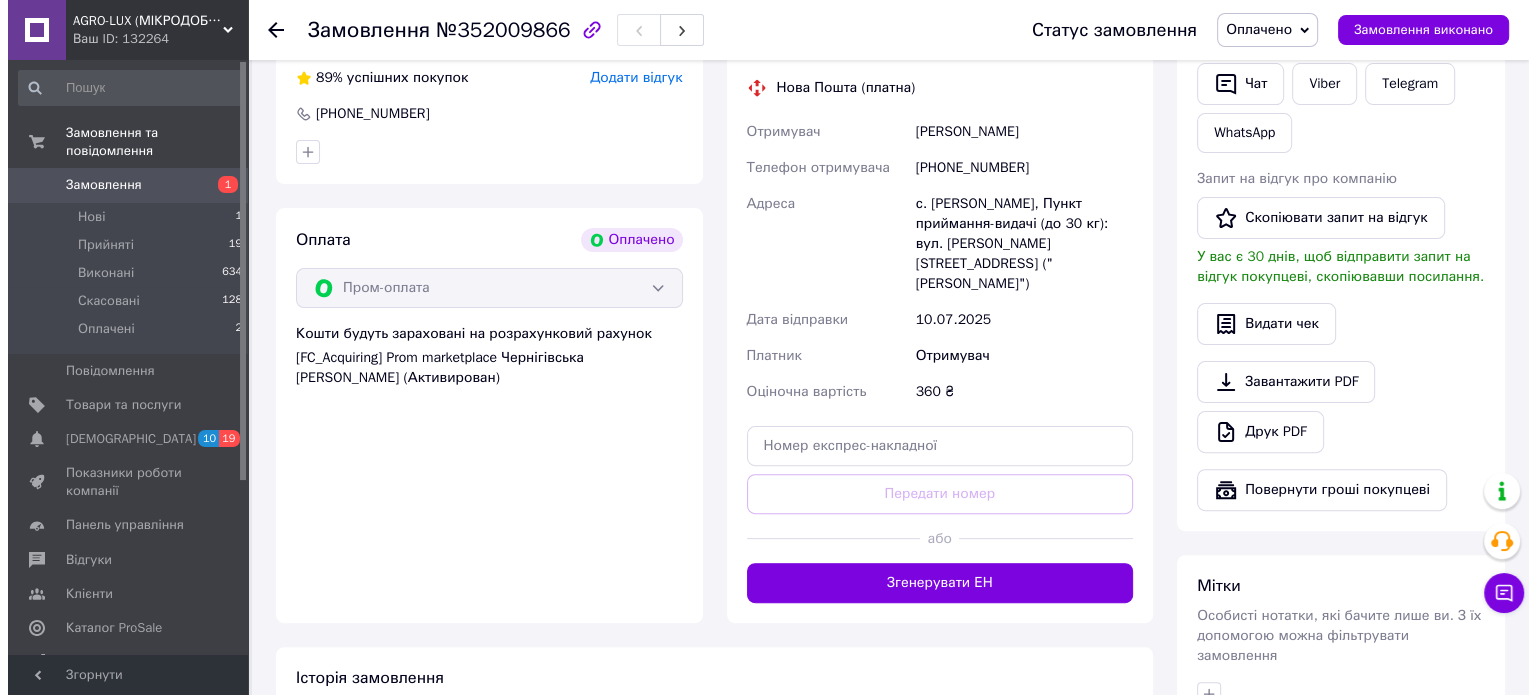 scroll, scrollTop: 300, scrollLeft: 0, axis: vertical 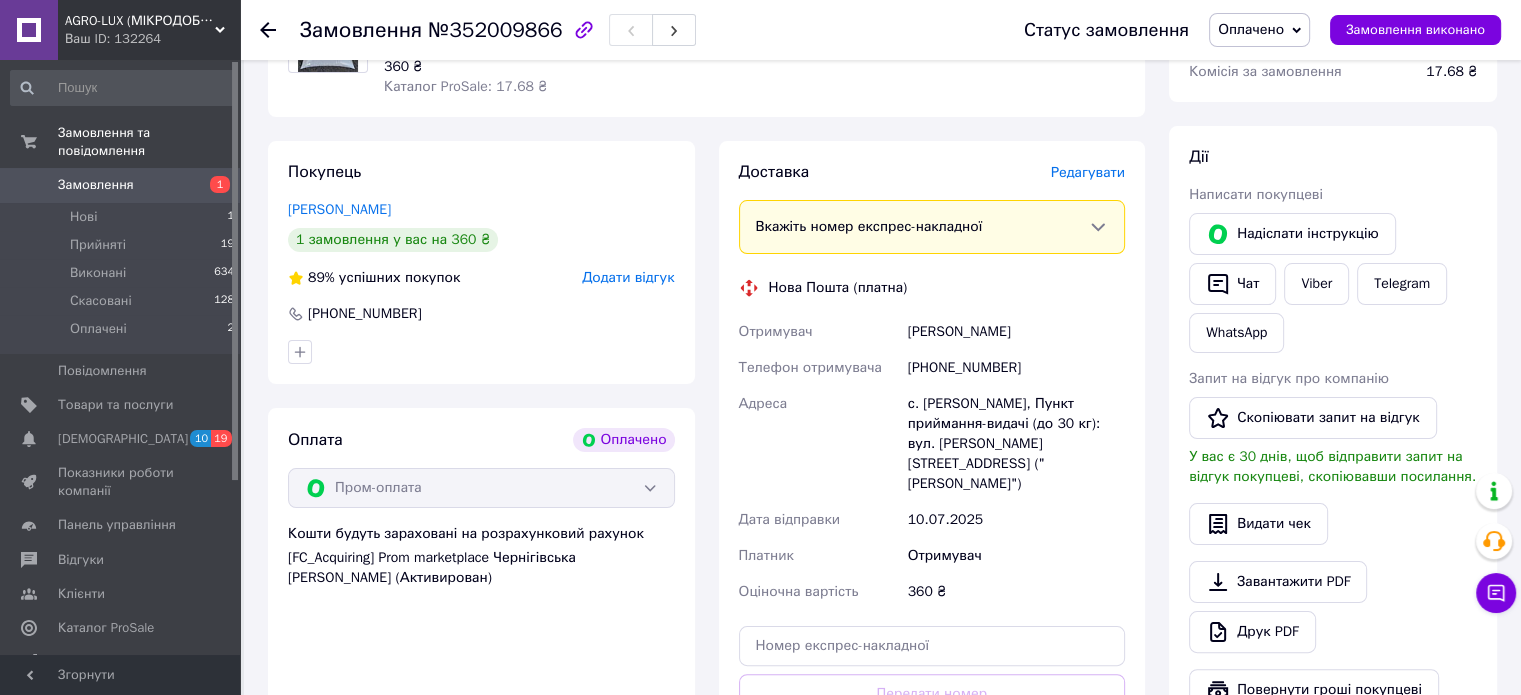 click on "Редагувати" at bounding box center [1088, 172] 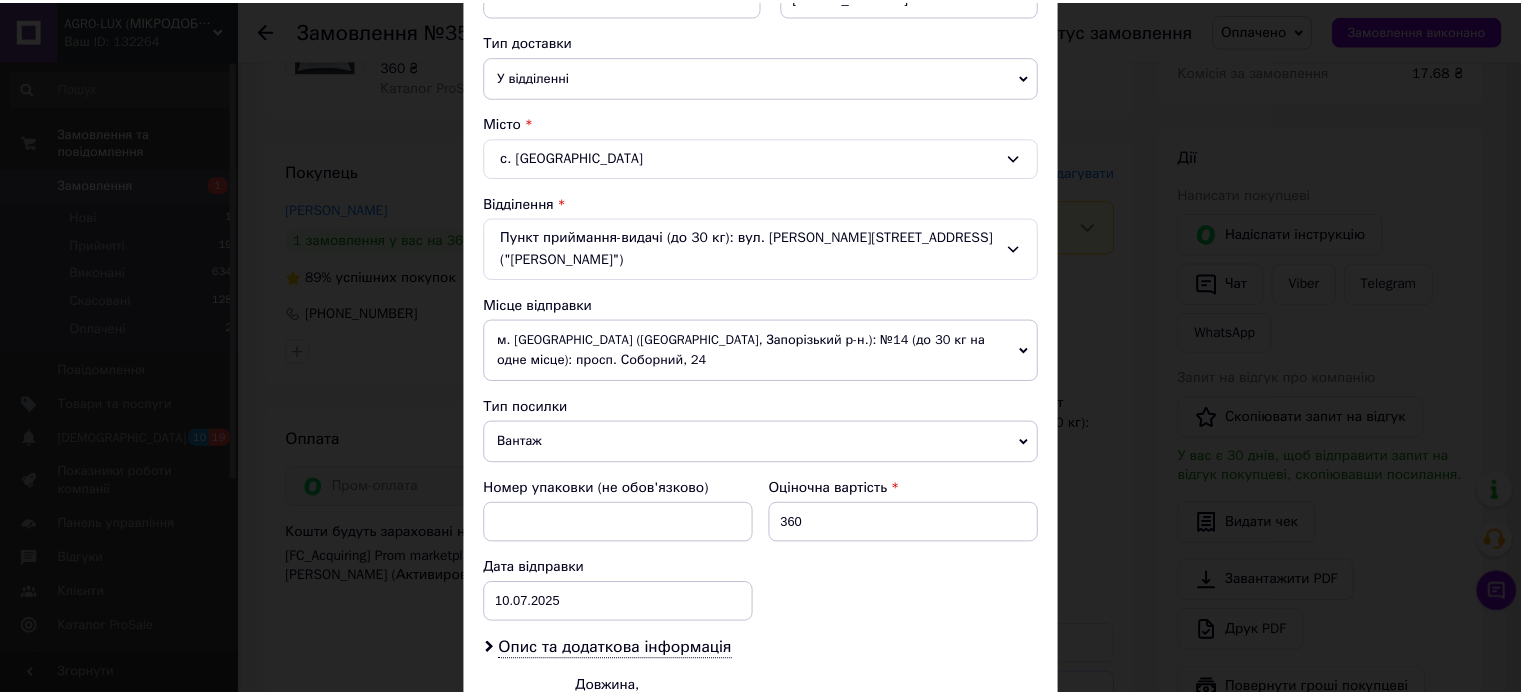 scroll, scrollTop: 500, scrollLeft: 0, axis: vertical 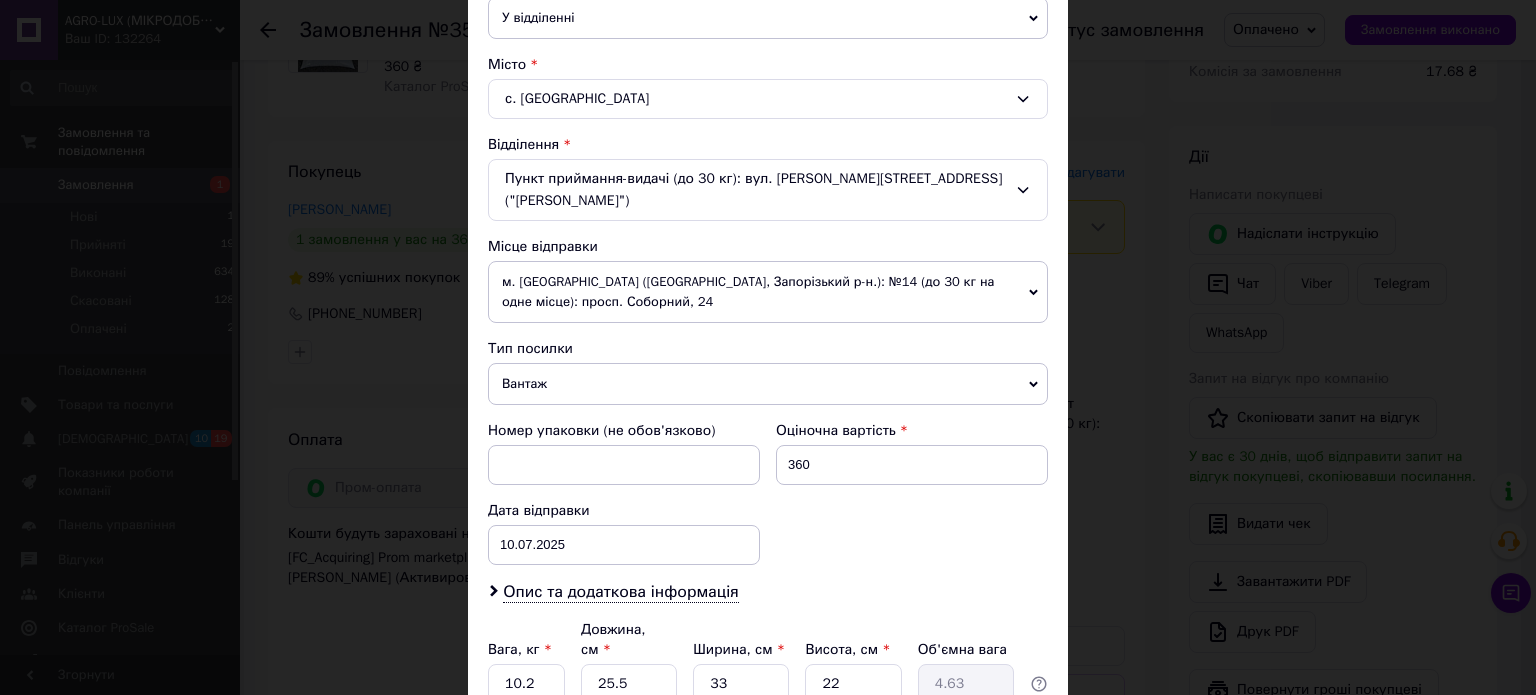 click on "м. Запоріжжя (Запорізька обл., Запорізький р-н.): №14 (до 30 кг на одне місце): просп. Соборний, 24" at bounding box center (768, 292) 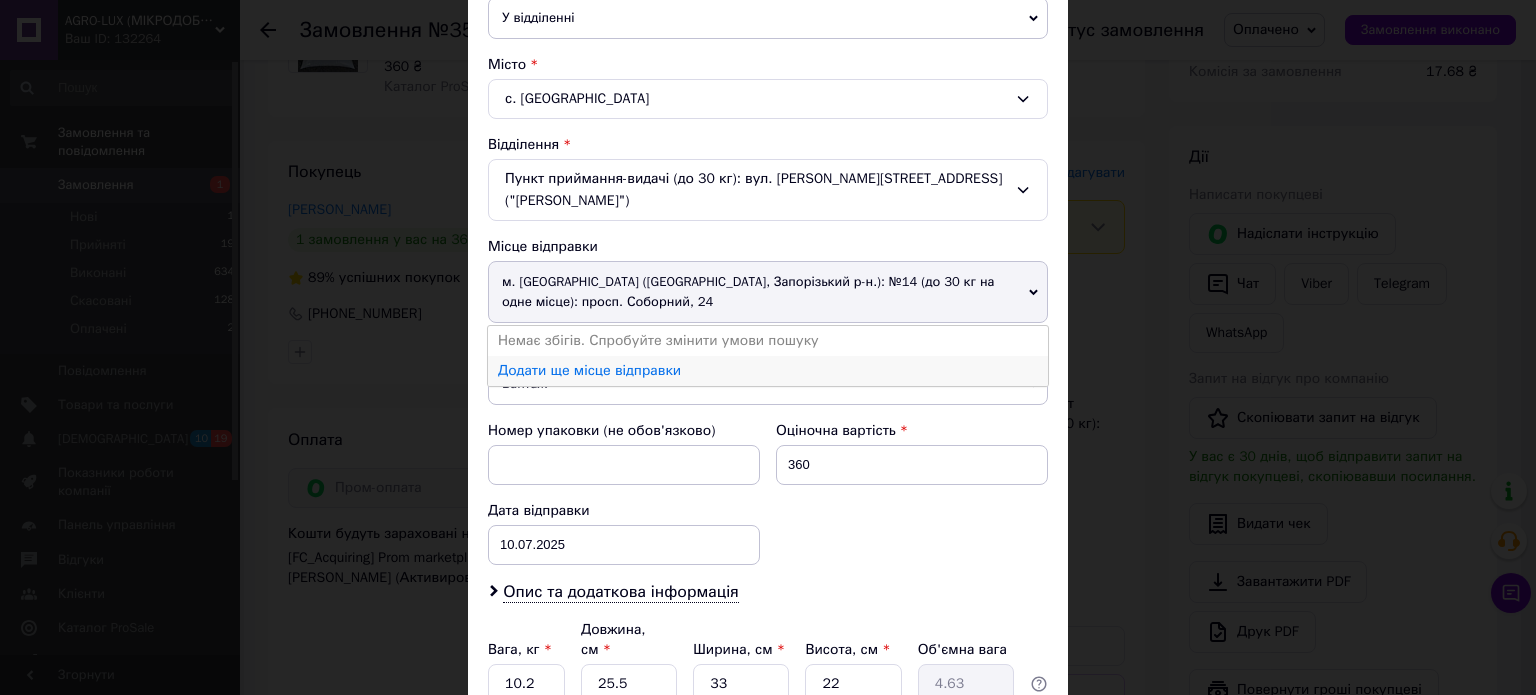 click on "Додати ще місце відправки" at bounding box center [768, 371] 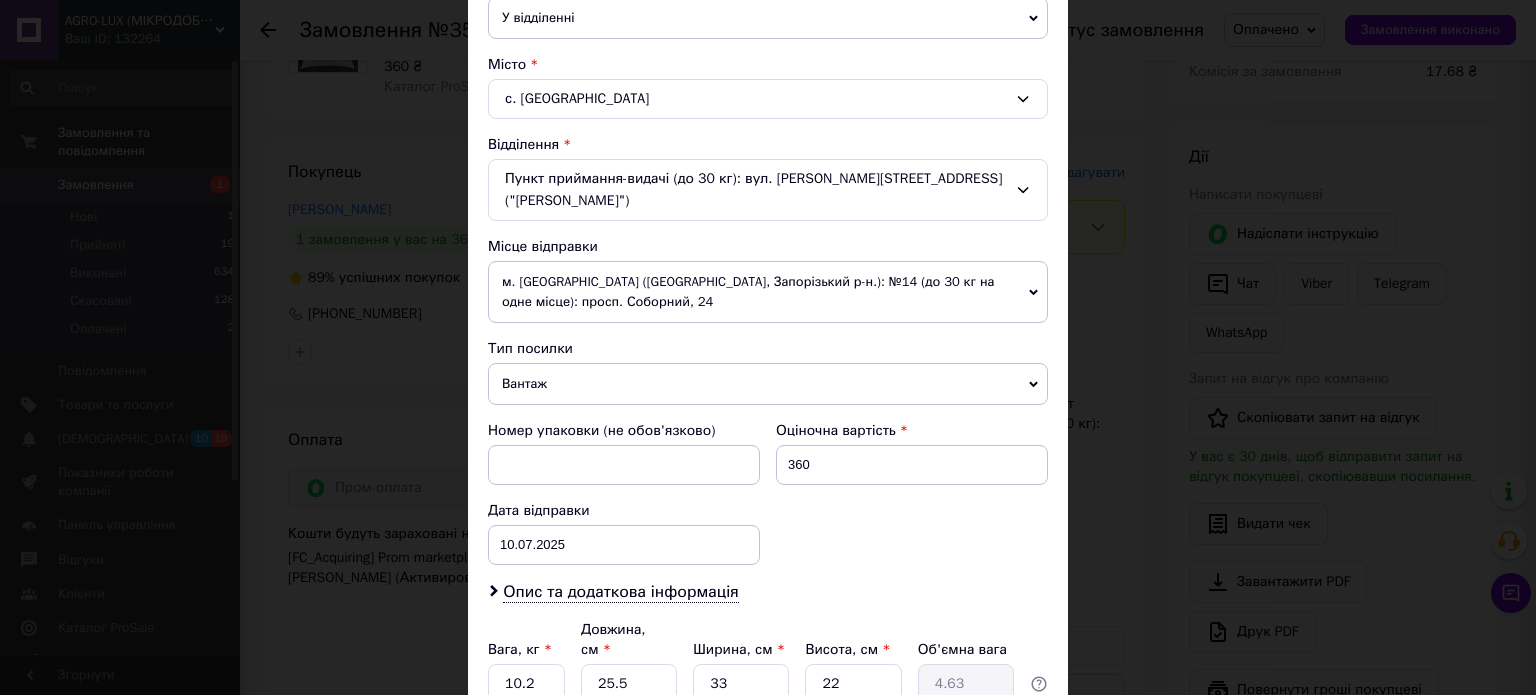 click on "м. Запоріжжя (Запорізька обл., Запорізький р-н.): №14 (до 30 кг на одне місце): просп. Соборний, 24" at bounding box center (768, 292) 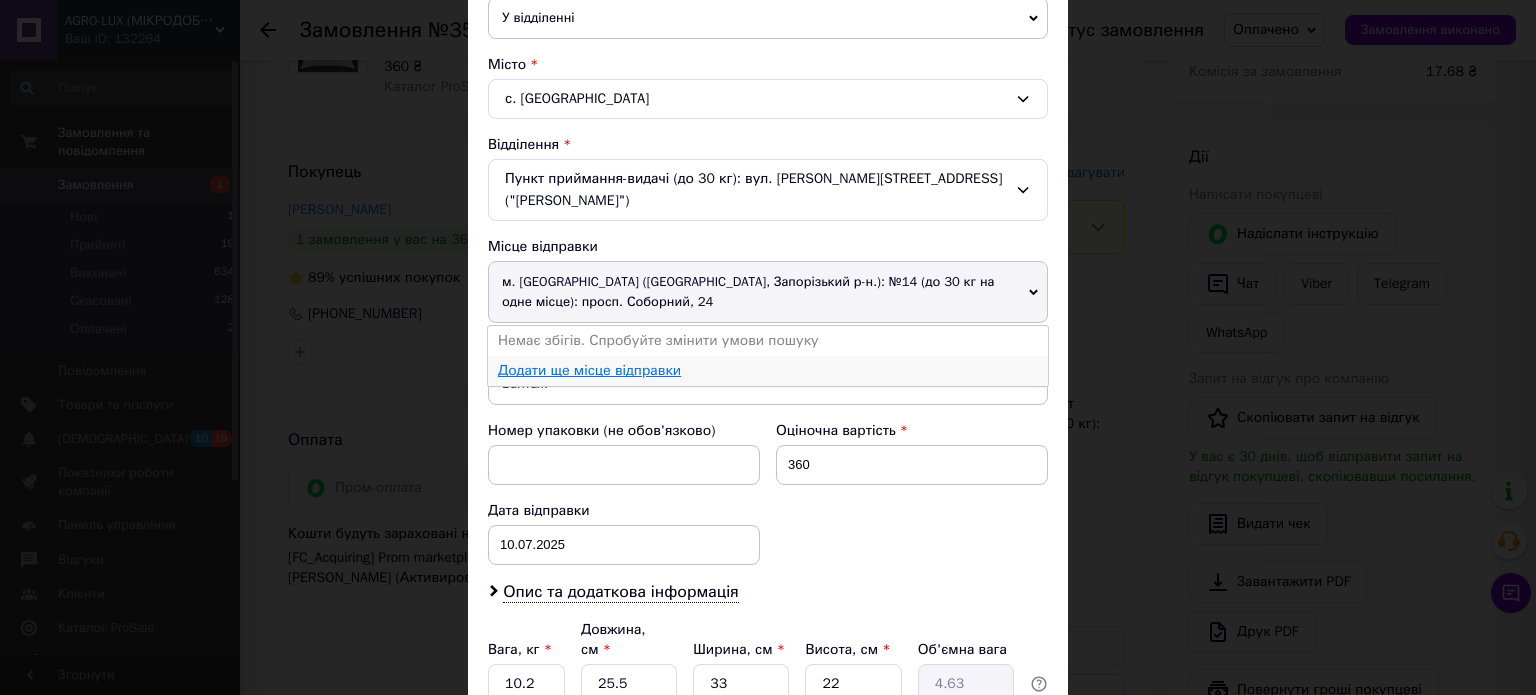 click on "Додати ще місце відправки" at bounding box center (589, 370) 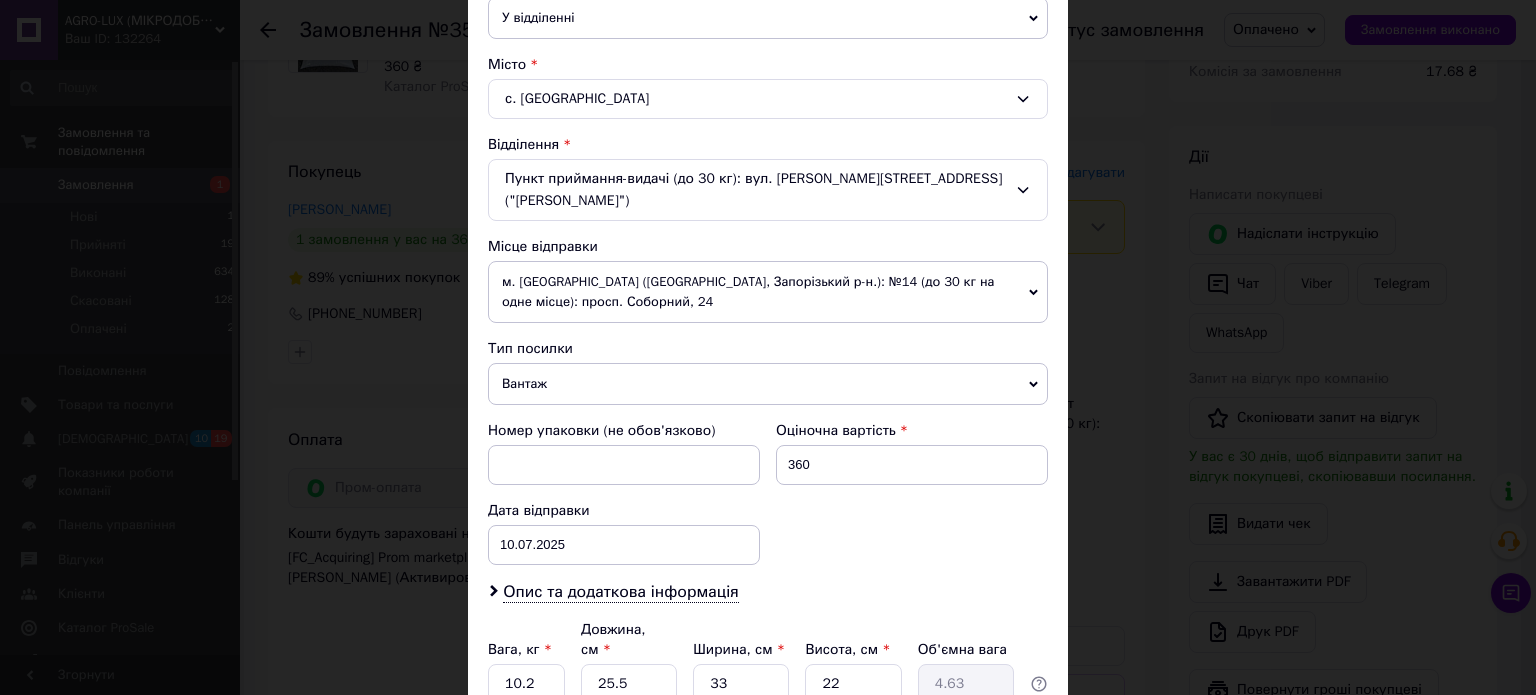click on "× Редагування доставки Спосіб доставки Нова Пошта (платна) Платник Отримувач Відправник Прізвище отримувача Гомиашвили Ім'я отримувача Автандил По батькові отримувача Телефон отримувача +380503528234 Тип доставки У відділенні Кур'єром В поштоматі Місто с. Галинка Відділення Пункт приймання-видачі (до 30 кг): вул. Лісова, 1г ("Мікс Маркет") Місце відправки м. Запоріжжя (Запорізька обл., Запорізький р-н.): №14 (до 30 кг на одне місце): просп. Соборний, 24 Немає збігів. Спробуйте змінити умови пошуку Додати ще місце відправки Тип посилки Вантаж Документи Оціночна вартість" at bounding box center [768, 347] 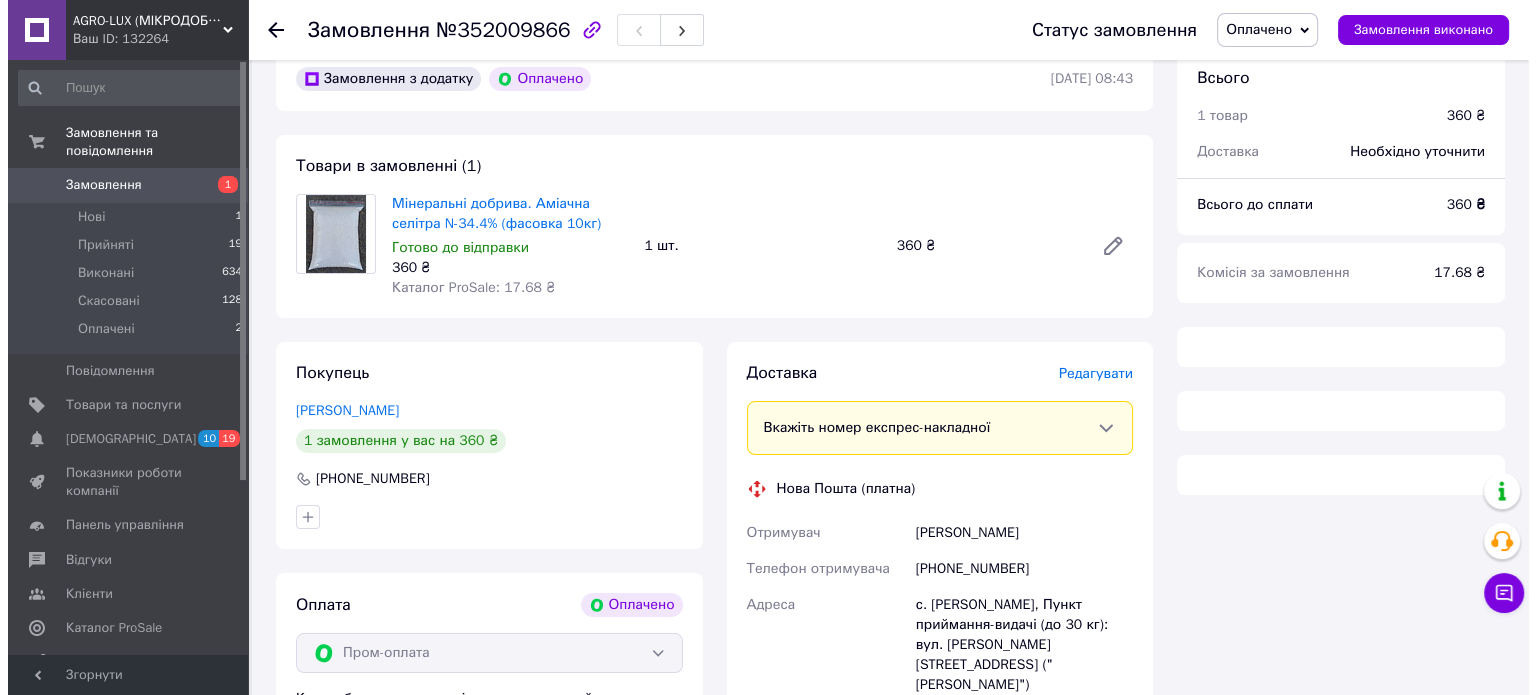 scroll, scrollTop: 268, scrollLeft: 0, axis: vertical 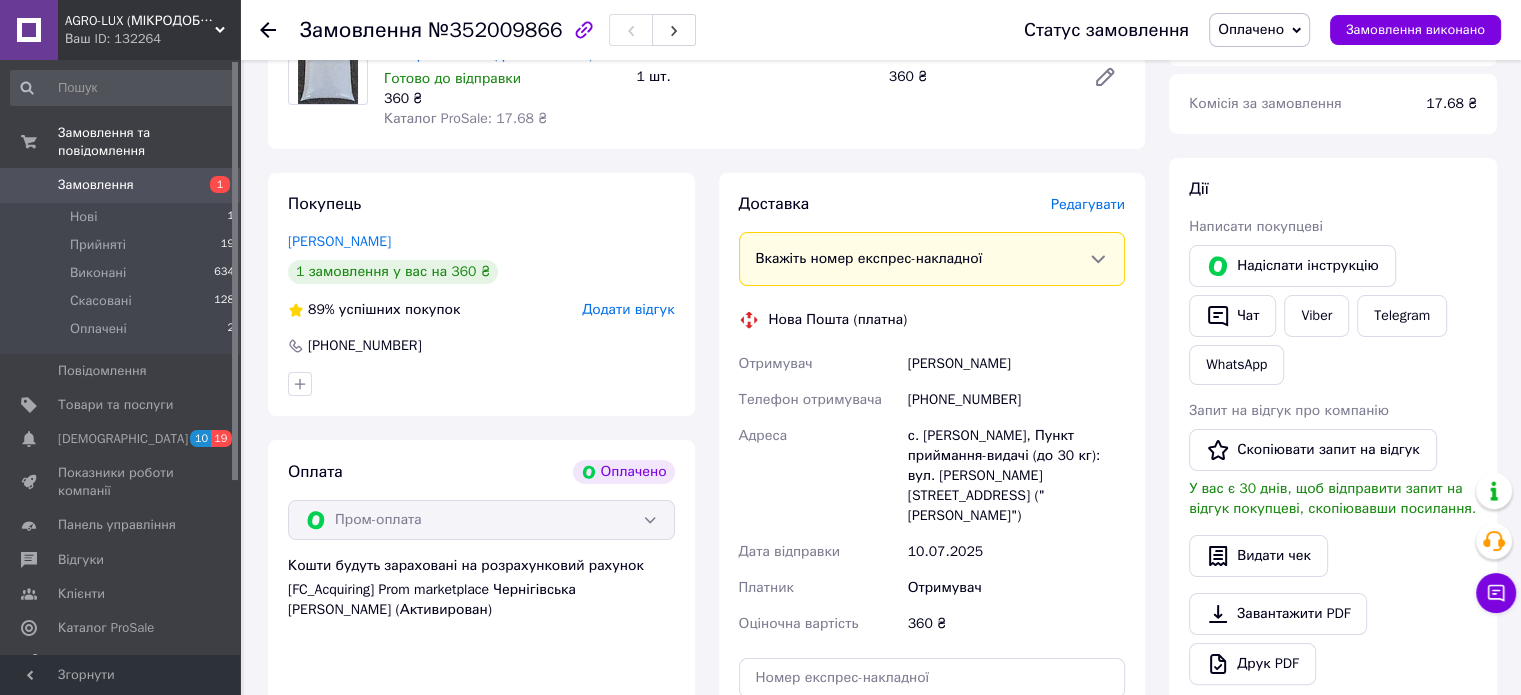 click on "Редагувати" at bounding box center [1088, 204] 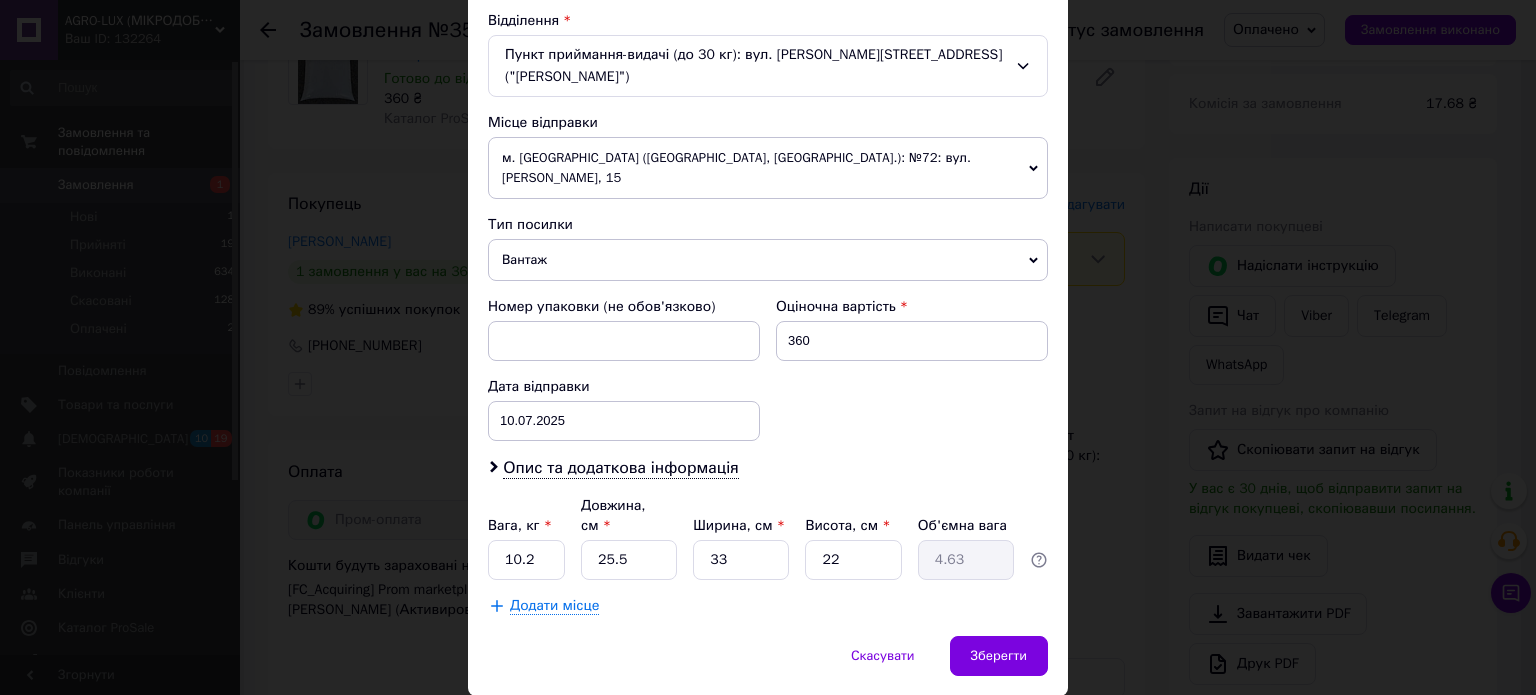 scroll, scrollTop: 627, scrollLeft: 0, axis: vertical 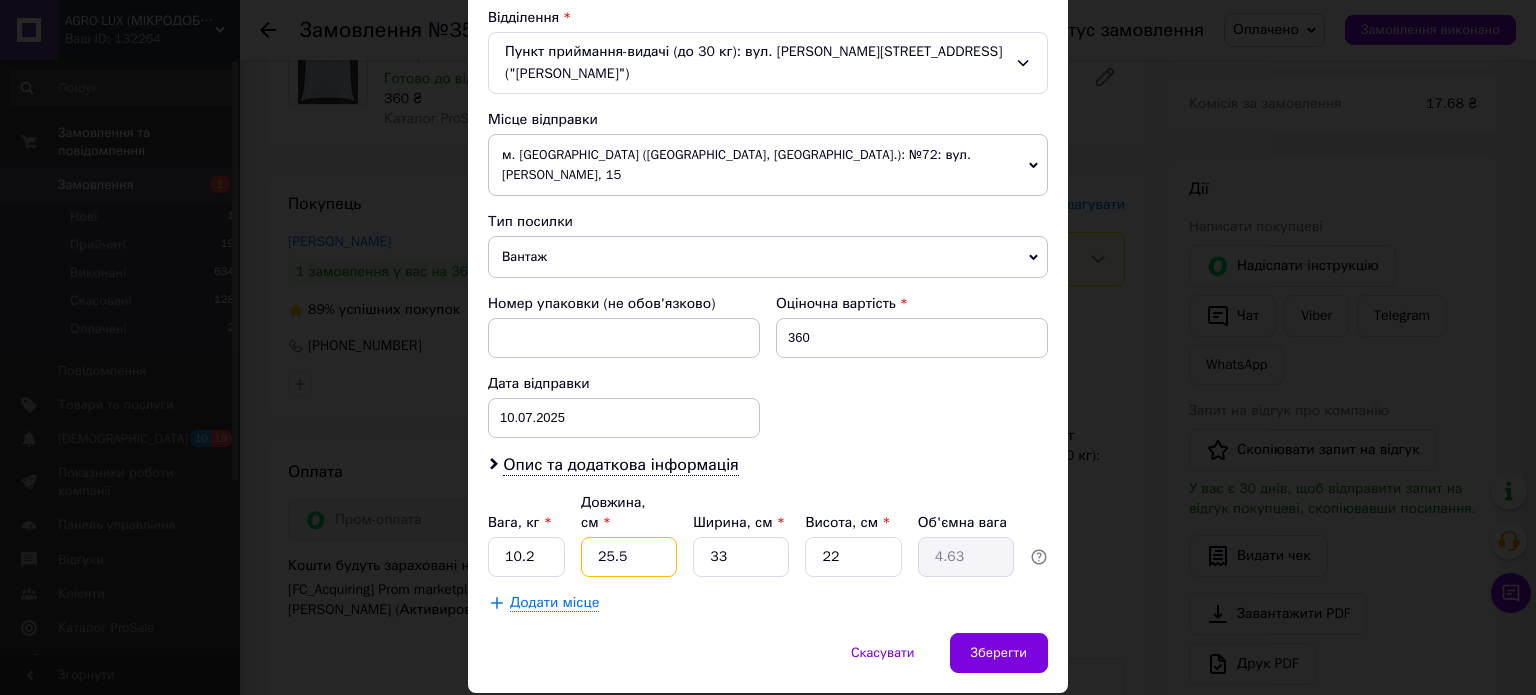 click on "25.5" at bounding box center [629, 557] 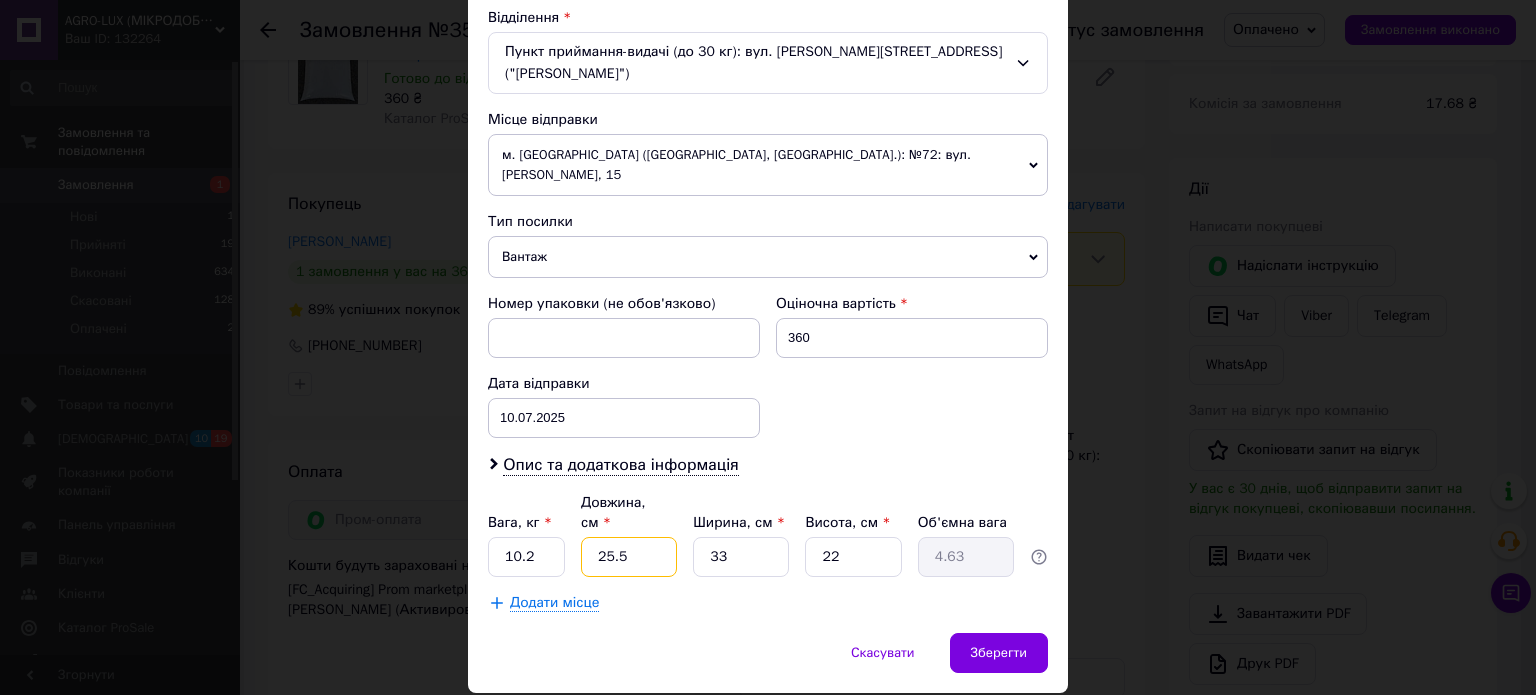 type on "3" 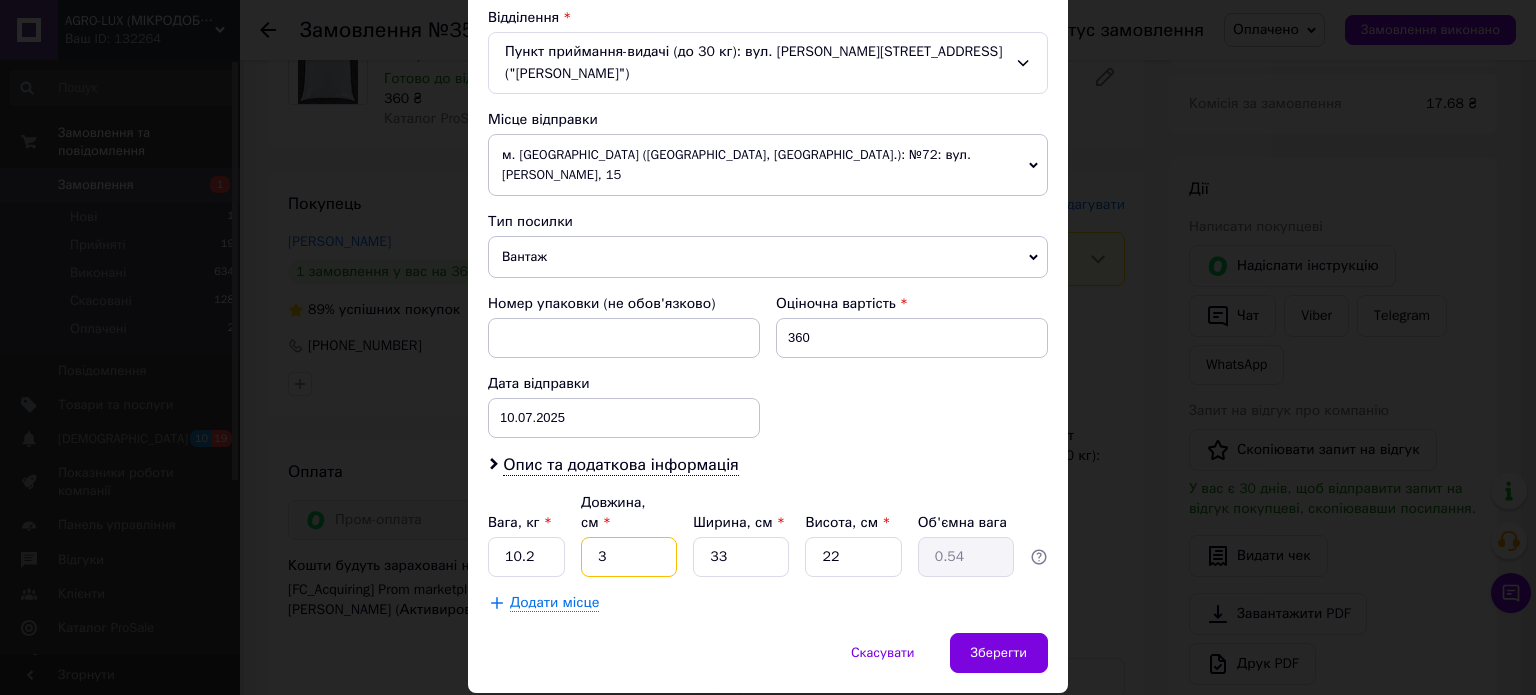 type on "30" 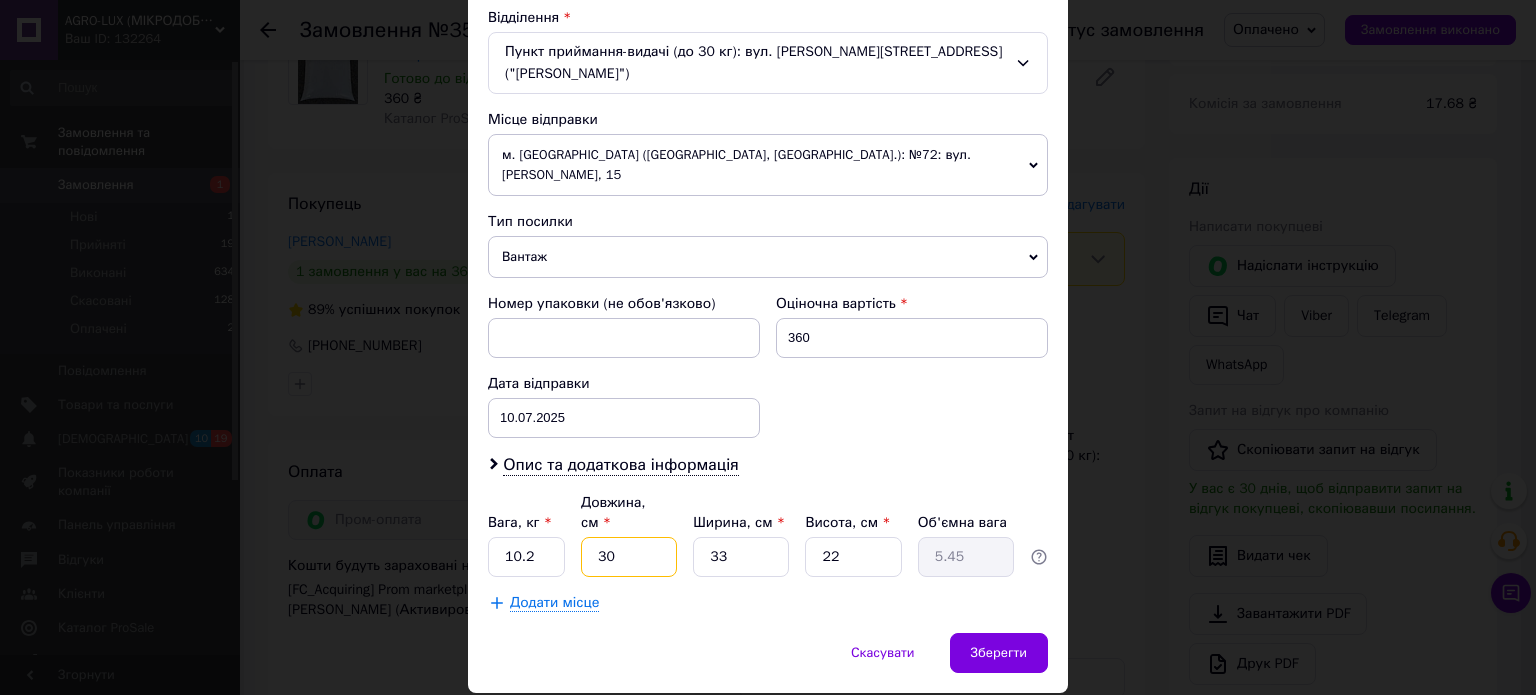 type on "30" 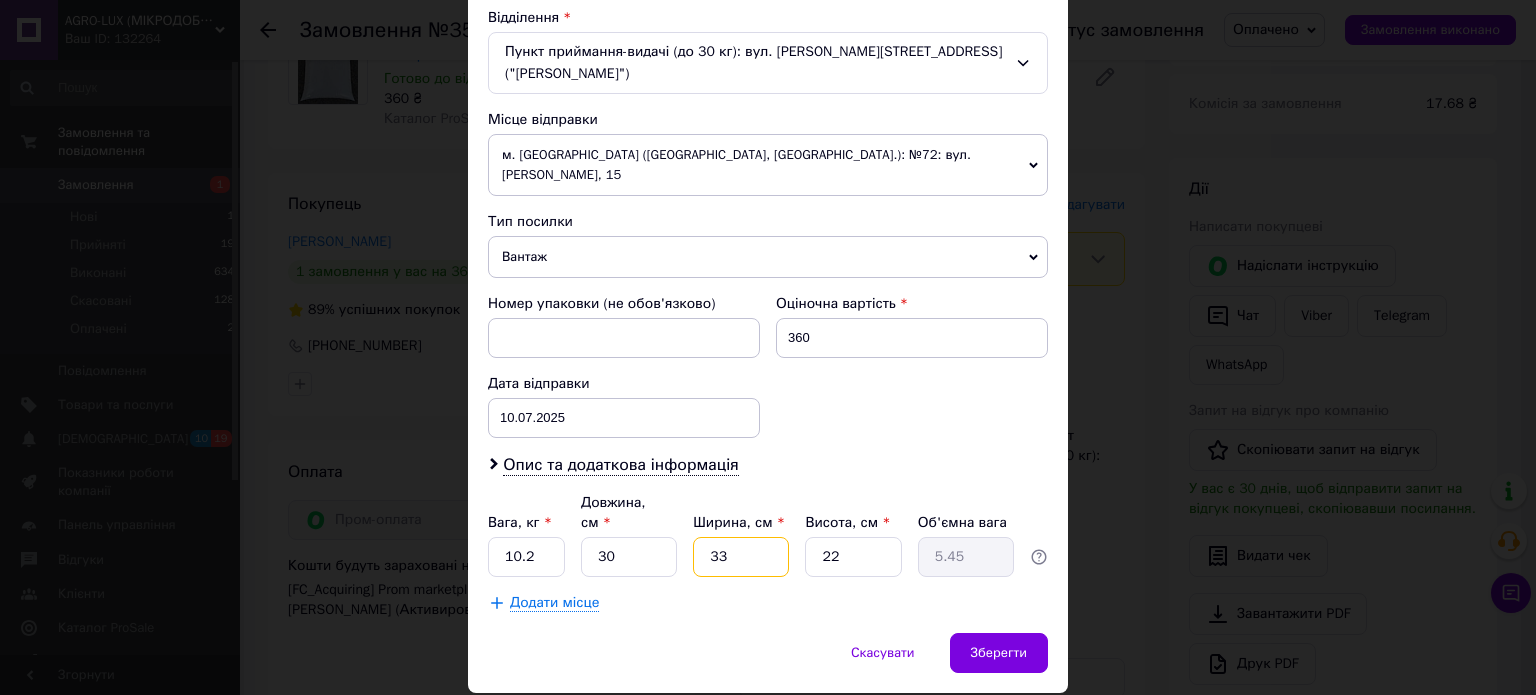 type on "2" 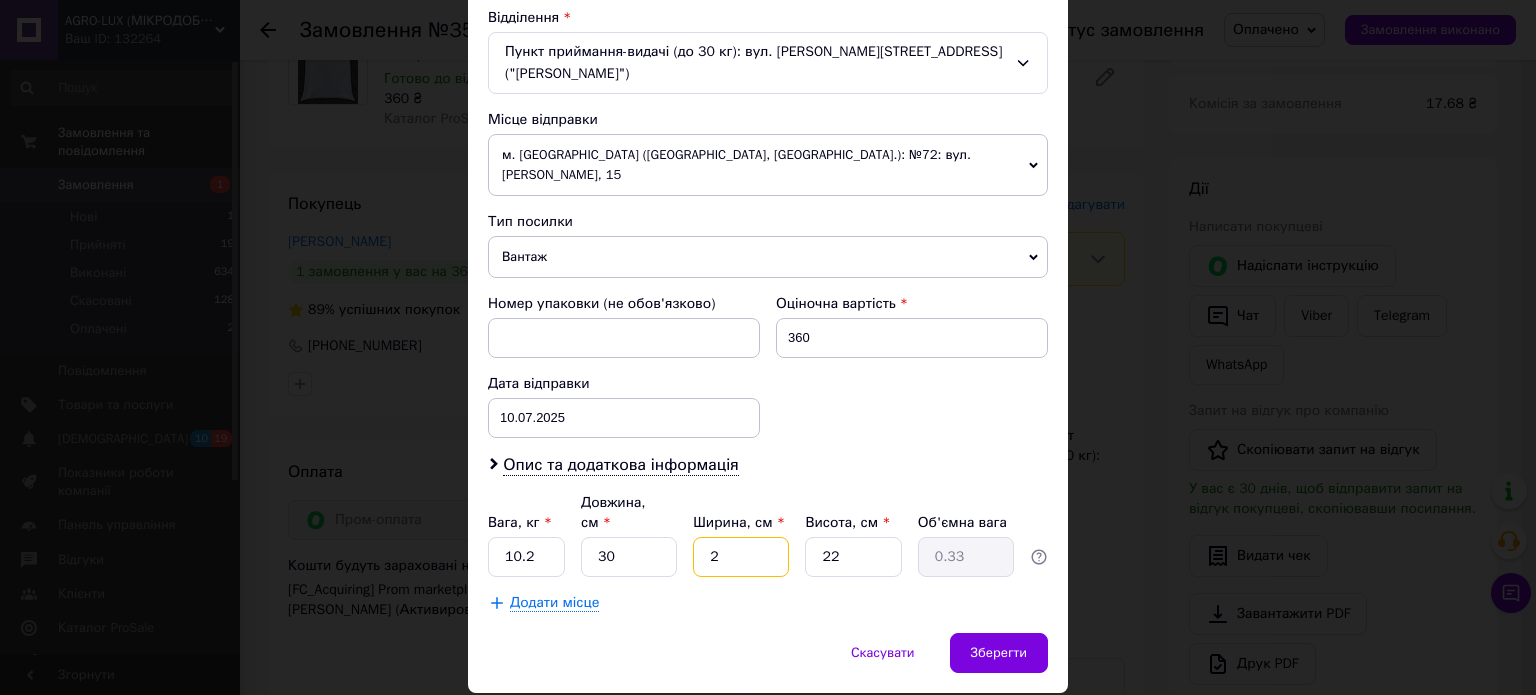 type on "20" 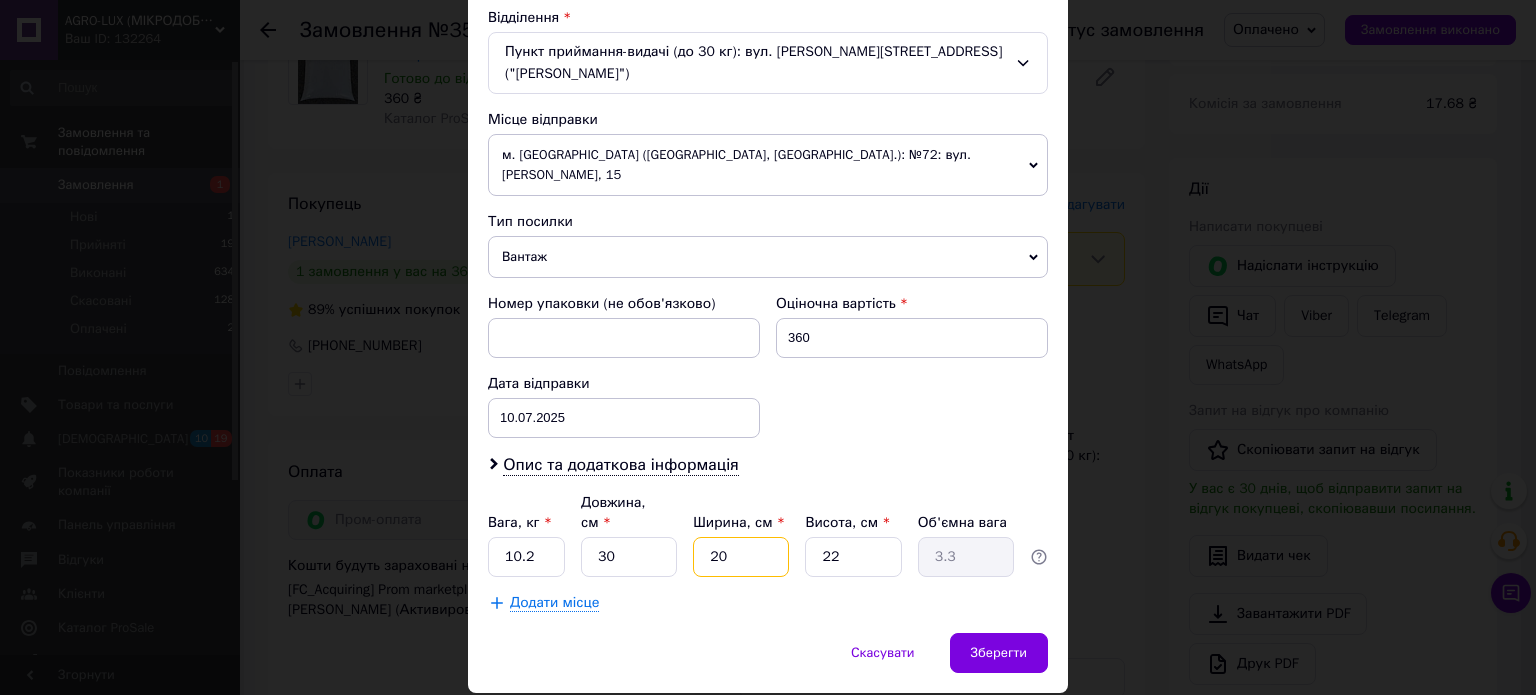 type on "20" 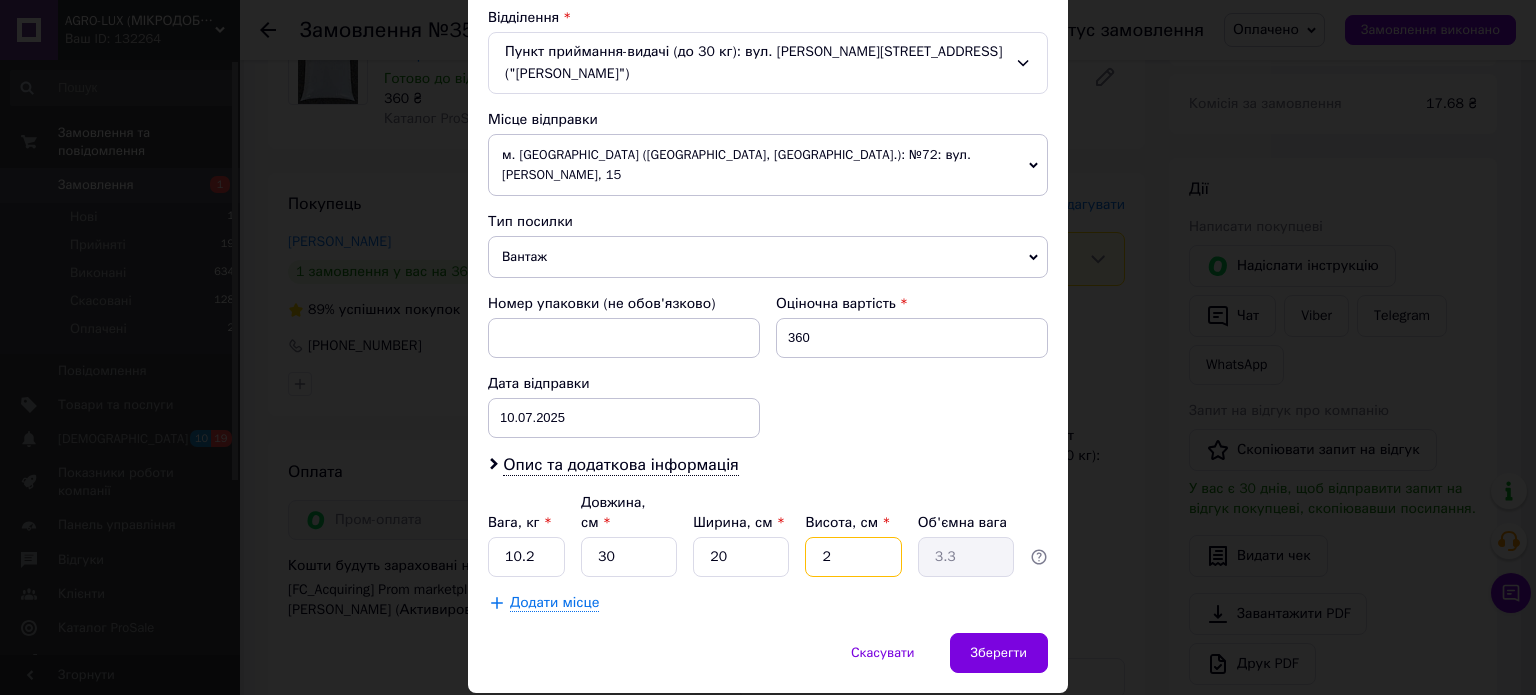 type on "2" 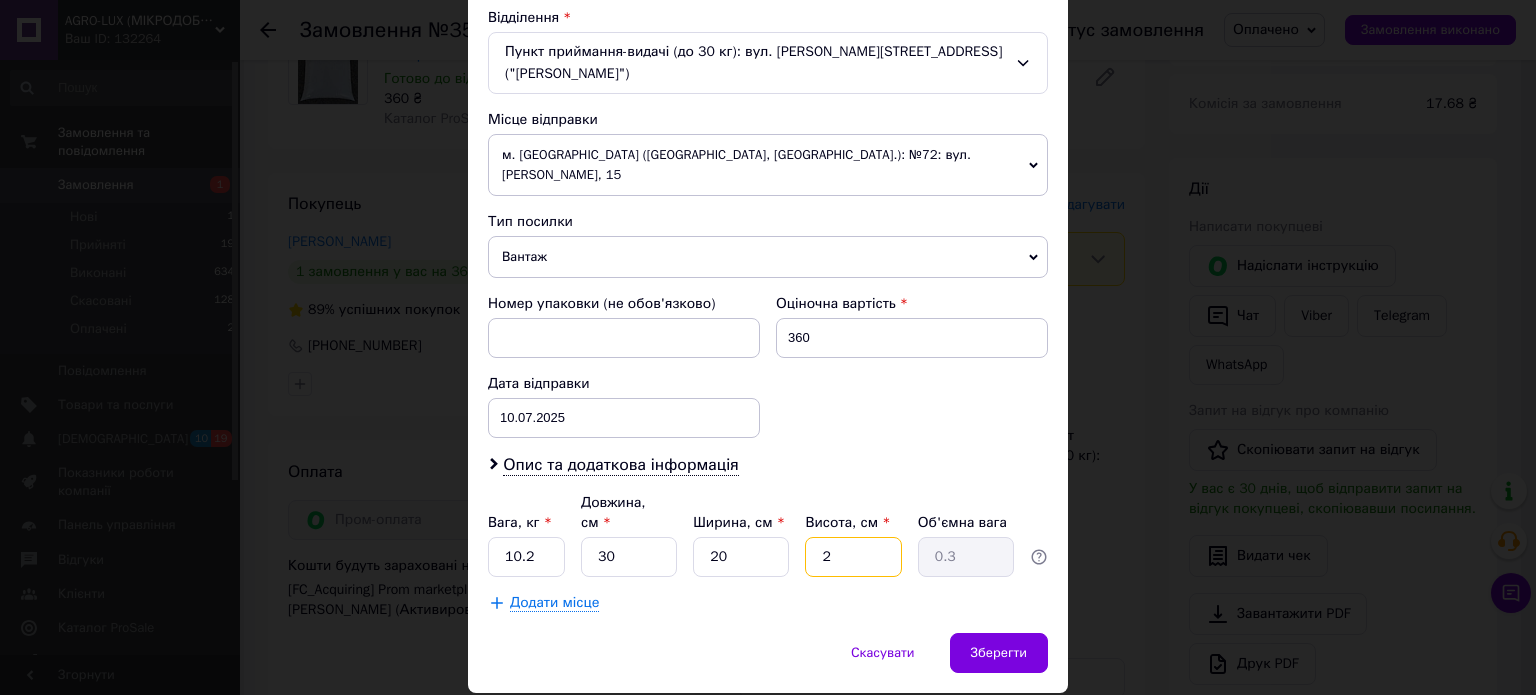 type on "20" 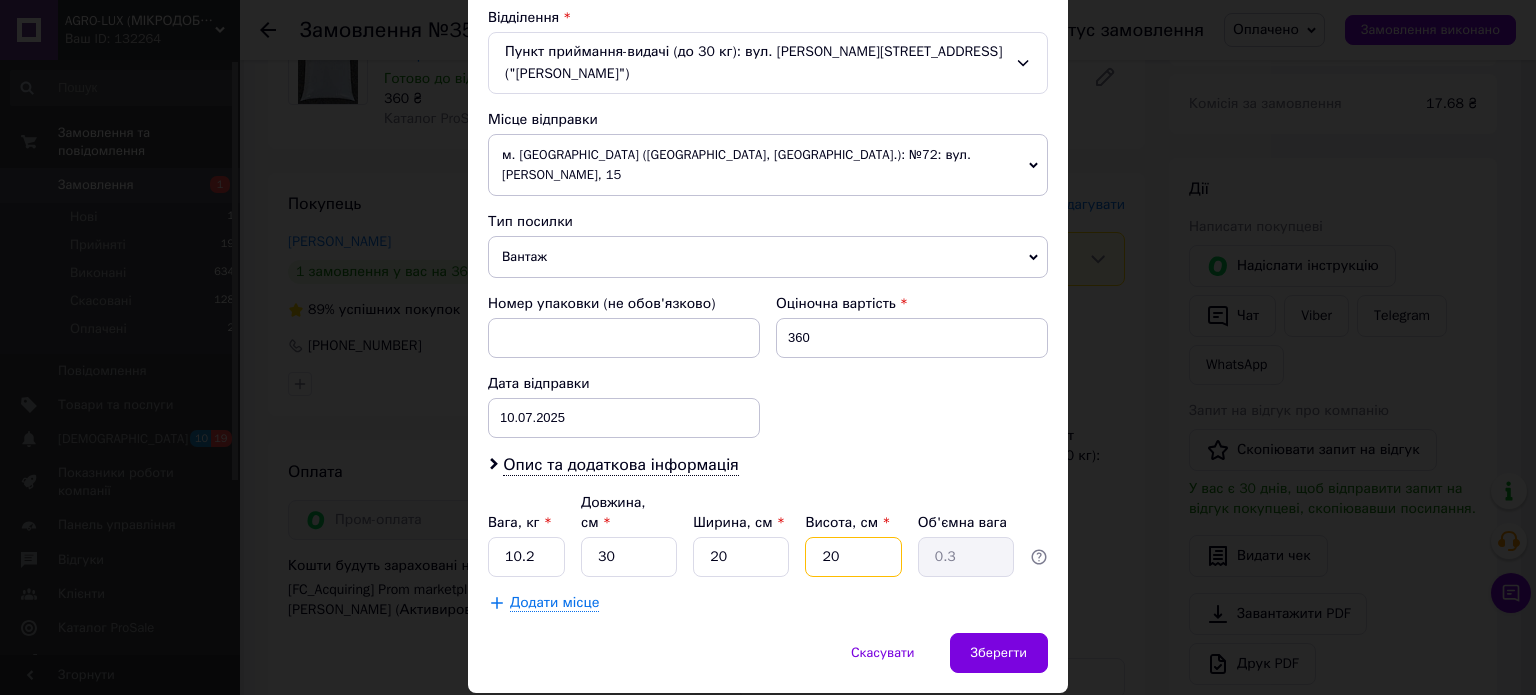 type on "3" 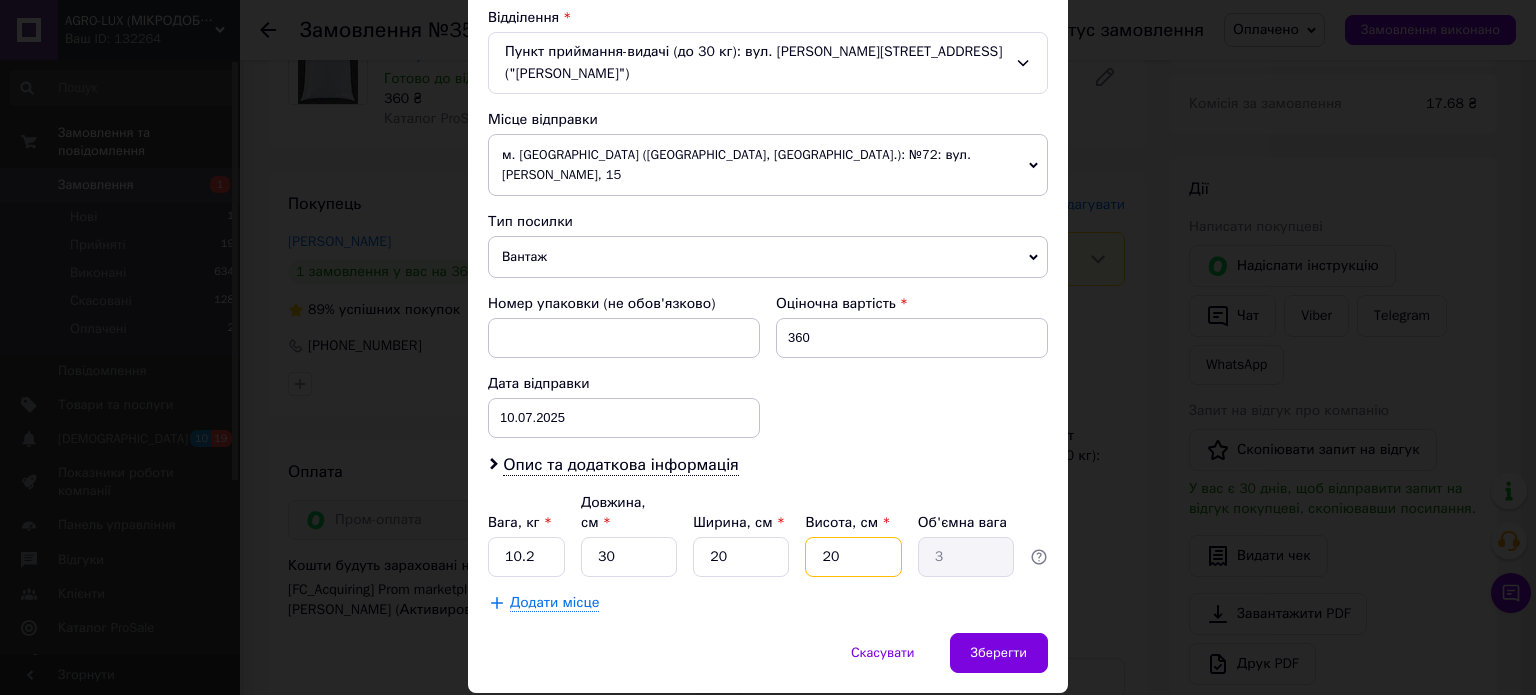 type on "20" 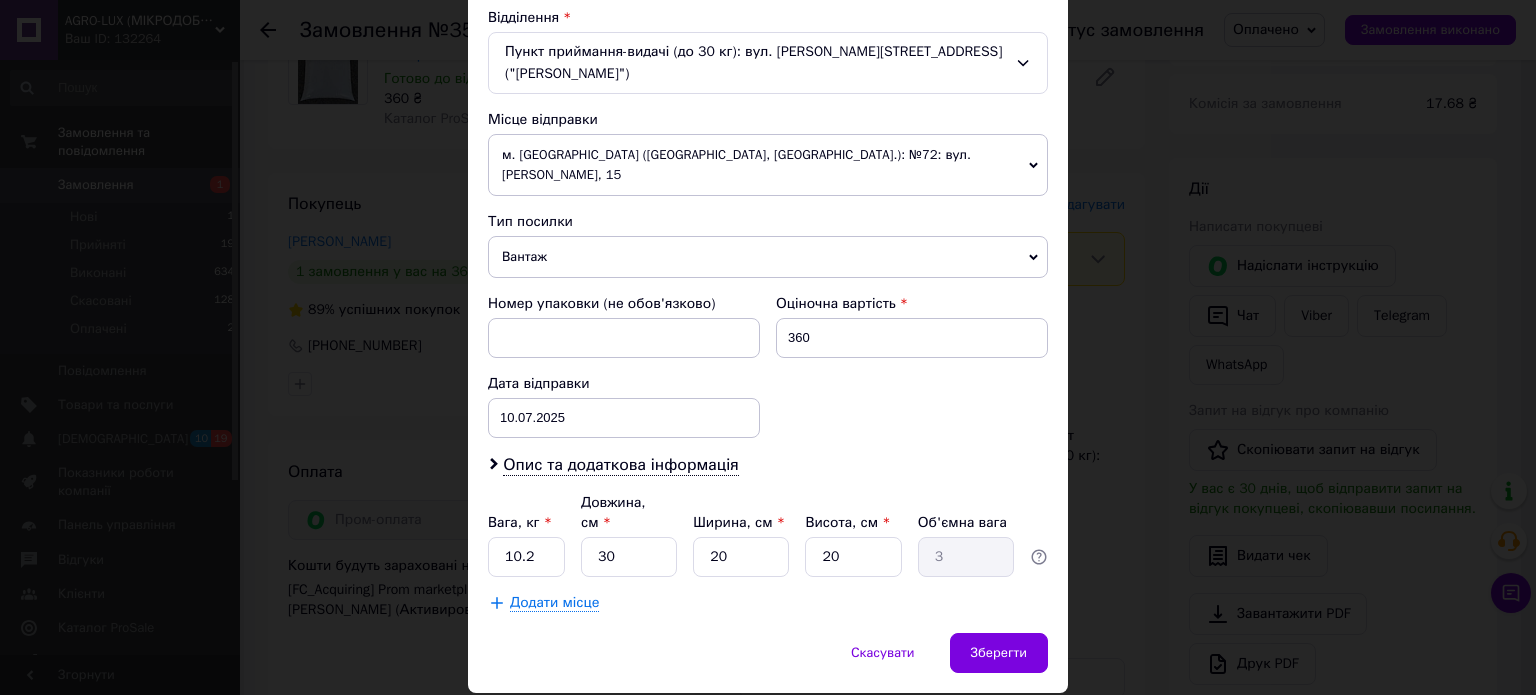 click on "Додати місце" at bounding box center [768, 603] 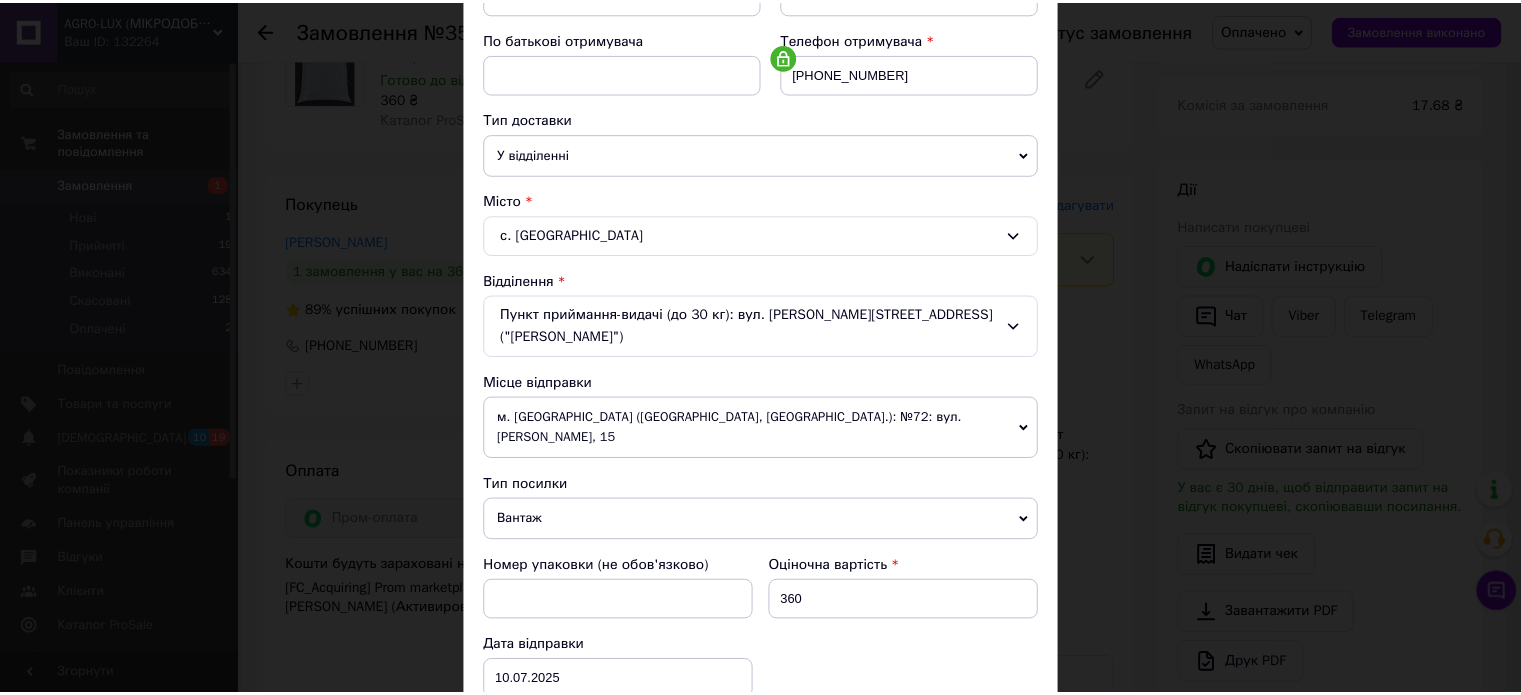 scroll, scrollTop: 627, scrollLeft: 0, axis: vertical 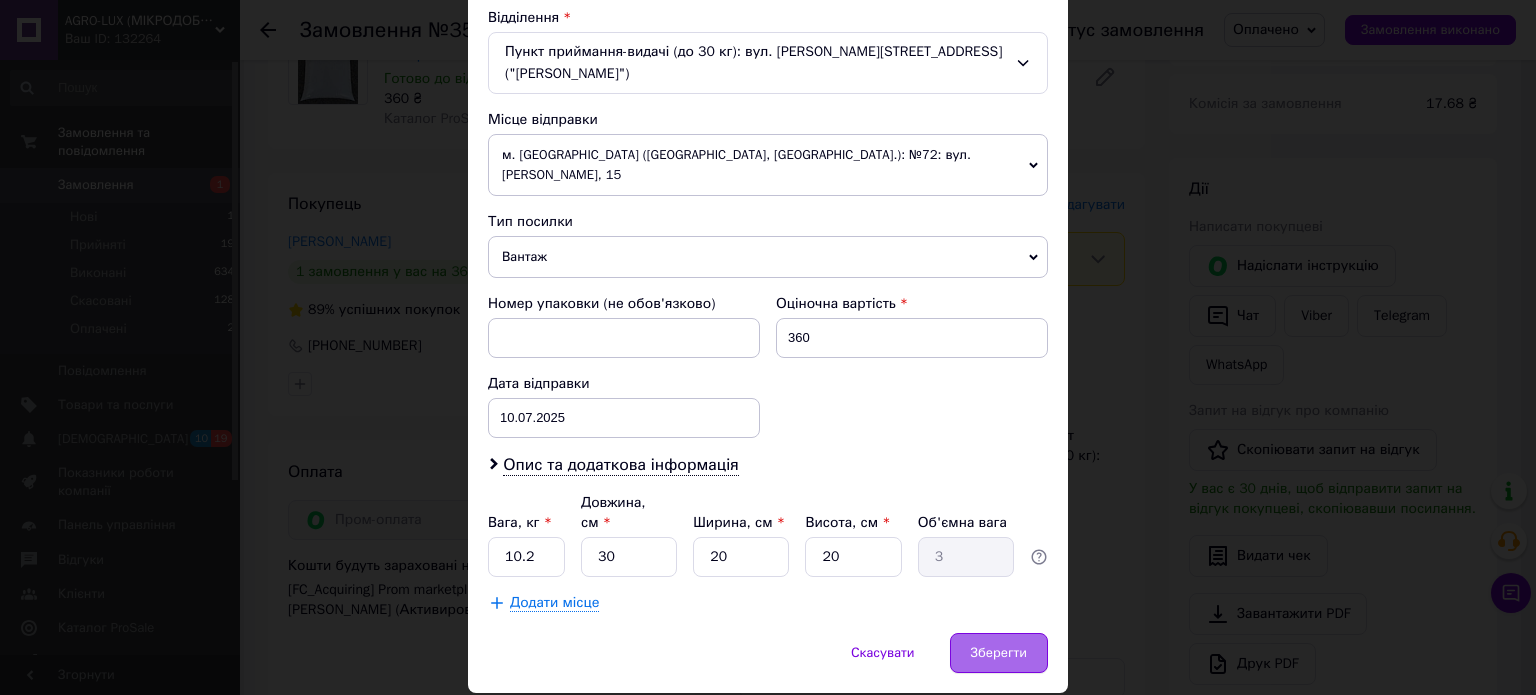 click on "Зберегти" at bounding box center (999, 653) 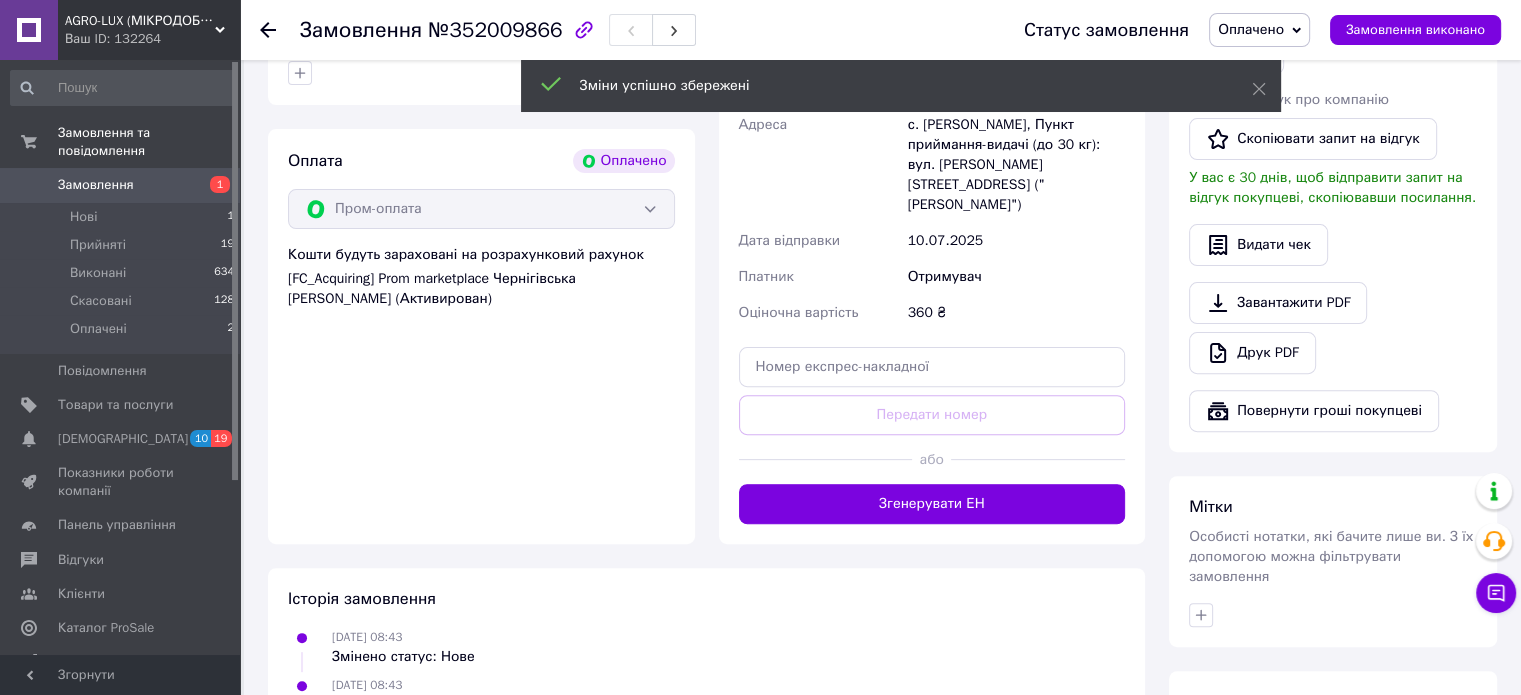 scroll, scrollTop: 568, scrollLeft: 0, axis: vertical 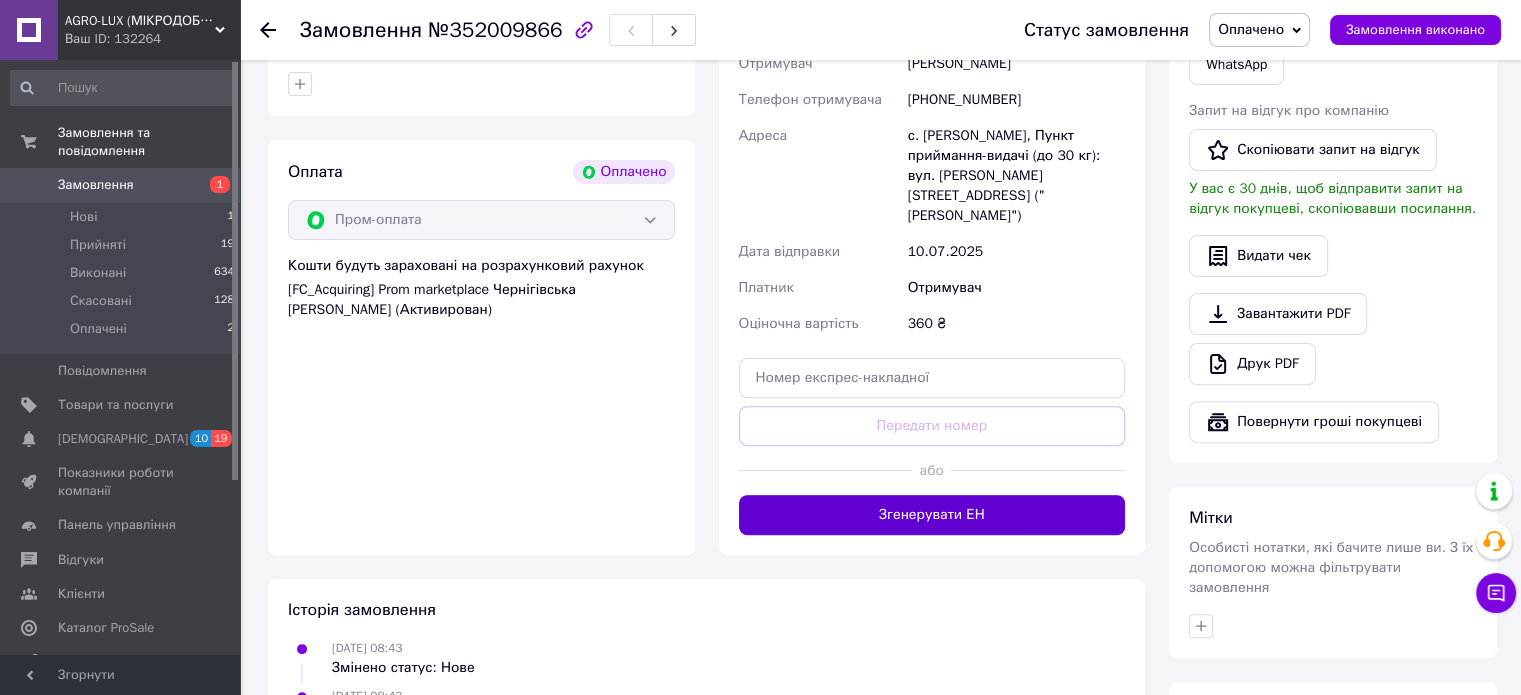 click on "Згенерувати ЕН" at bounding box center (932, 515) 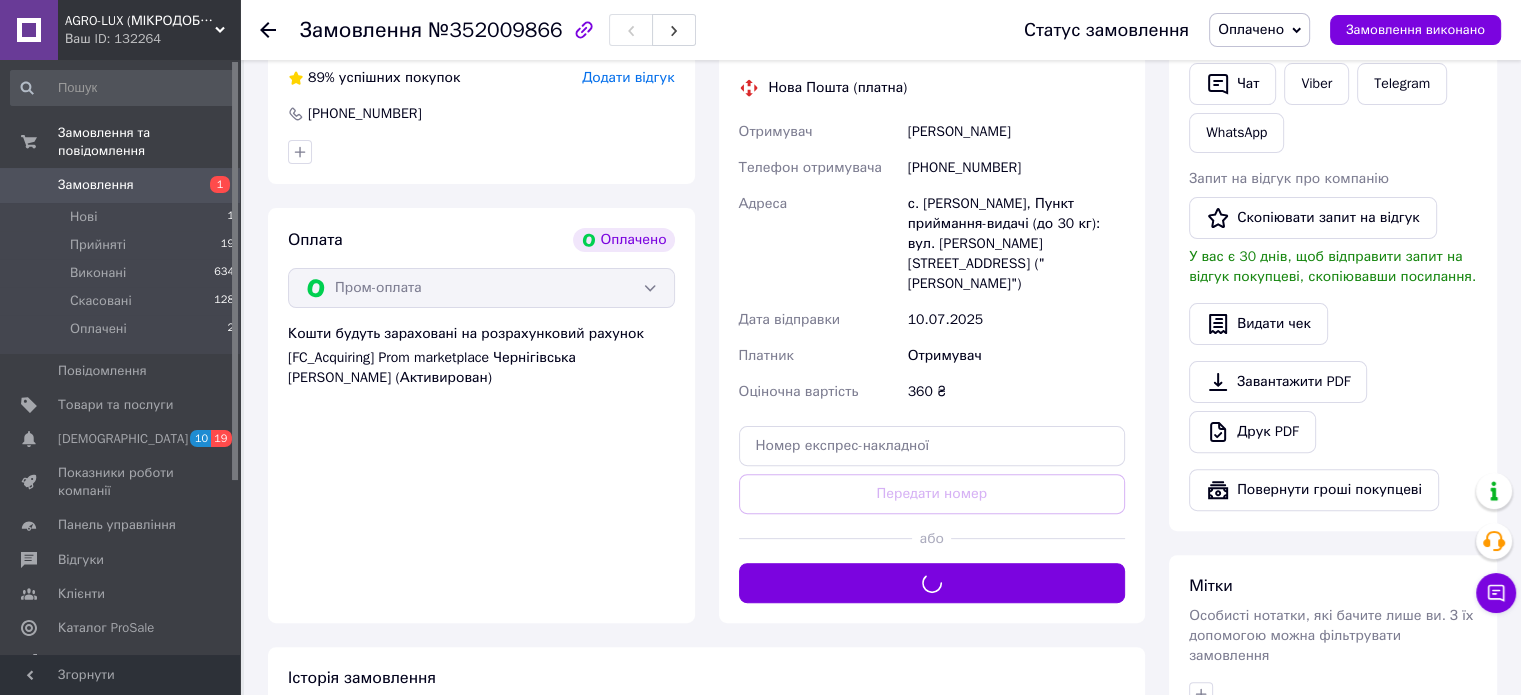 scroll, scrollTop: 468, scrollLeft: 0, axis: vertical 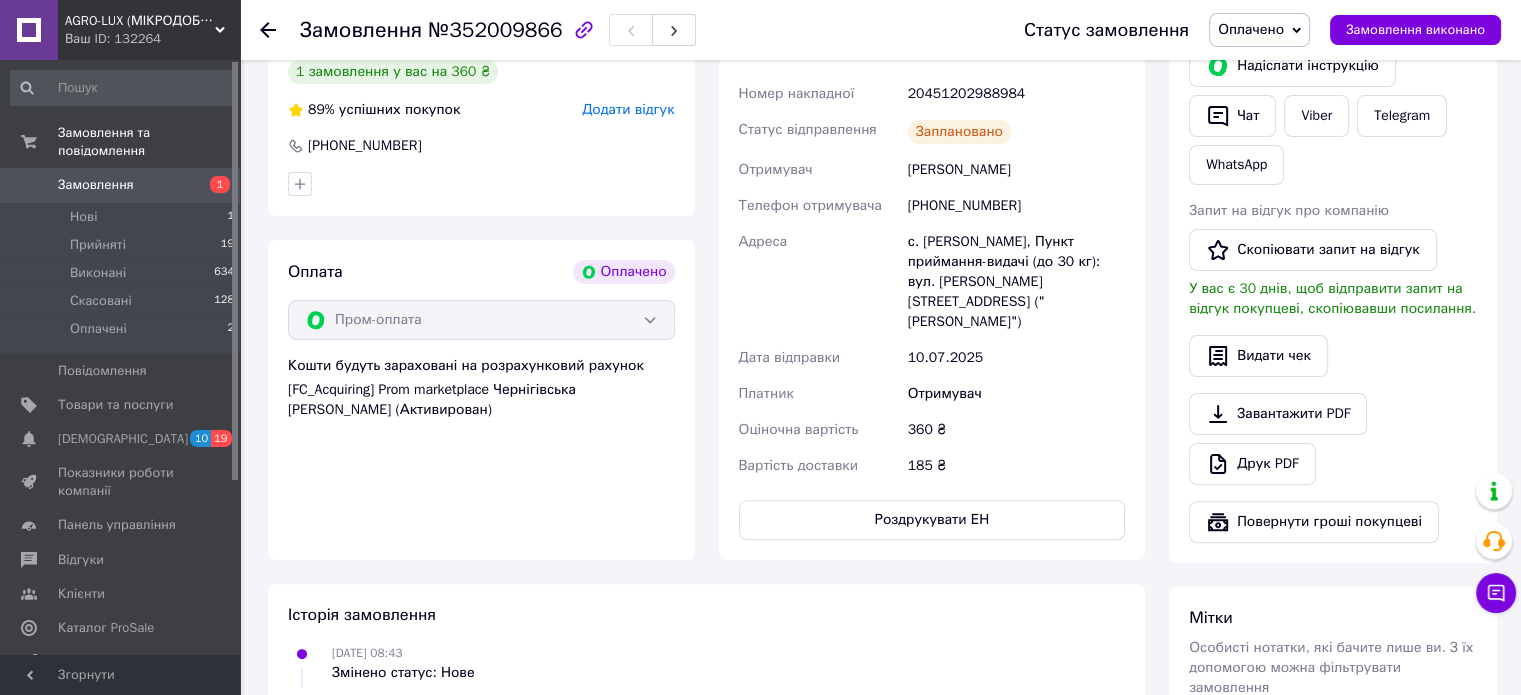 click on "Роздрукувати ЕН" at bounding box center (932, 520) 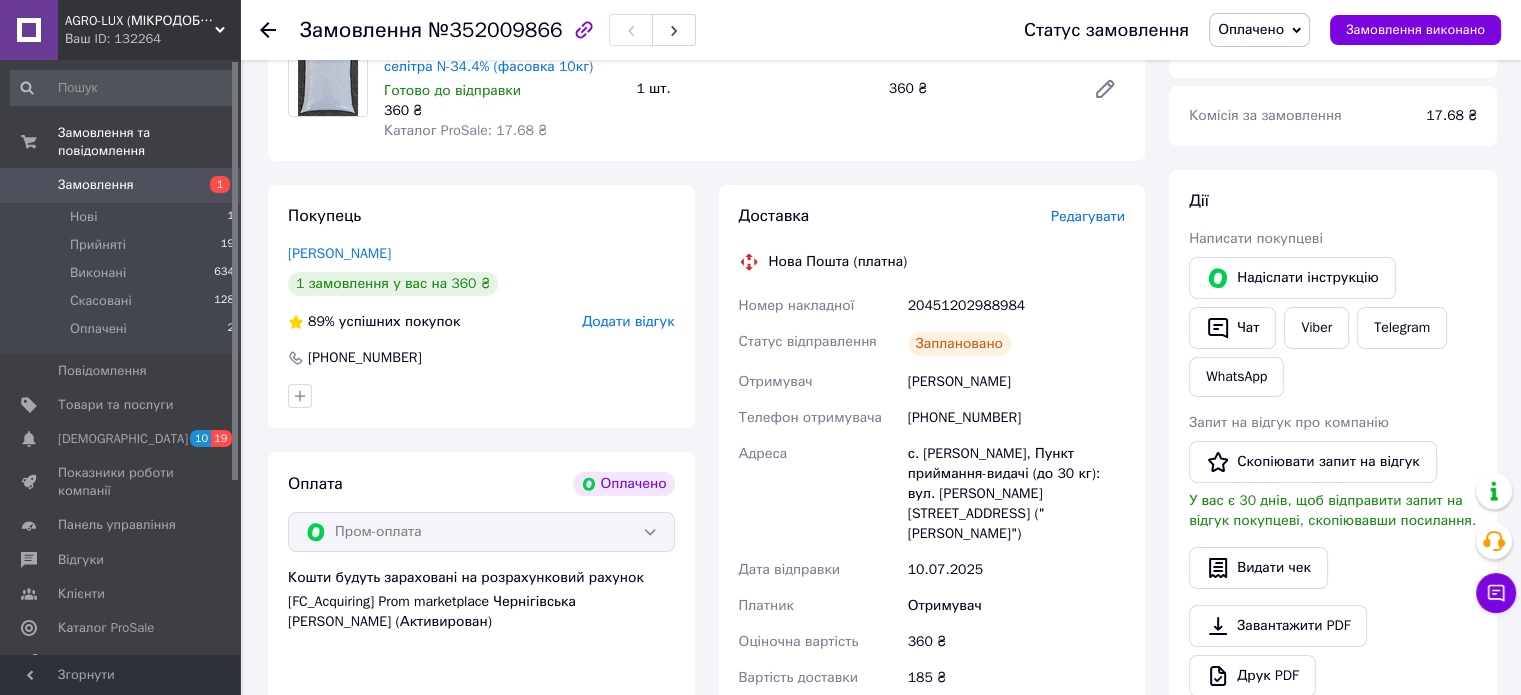 scroll, scrollTop: 268, scrollLeft: 0, axis: vertical 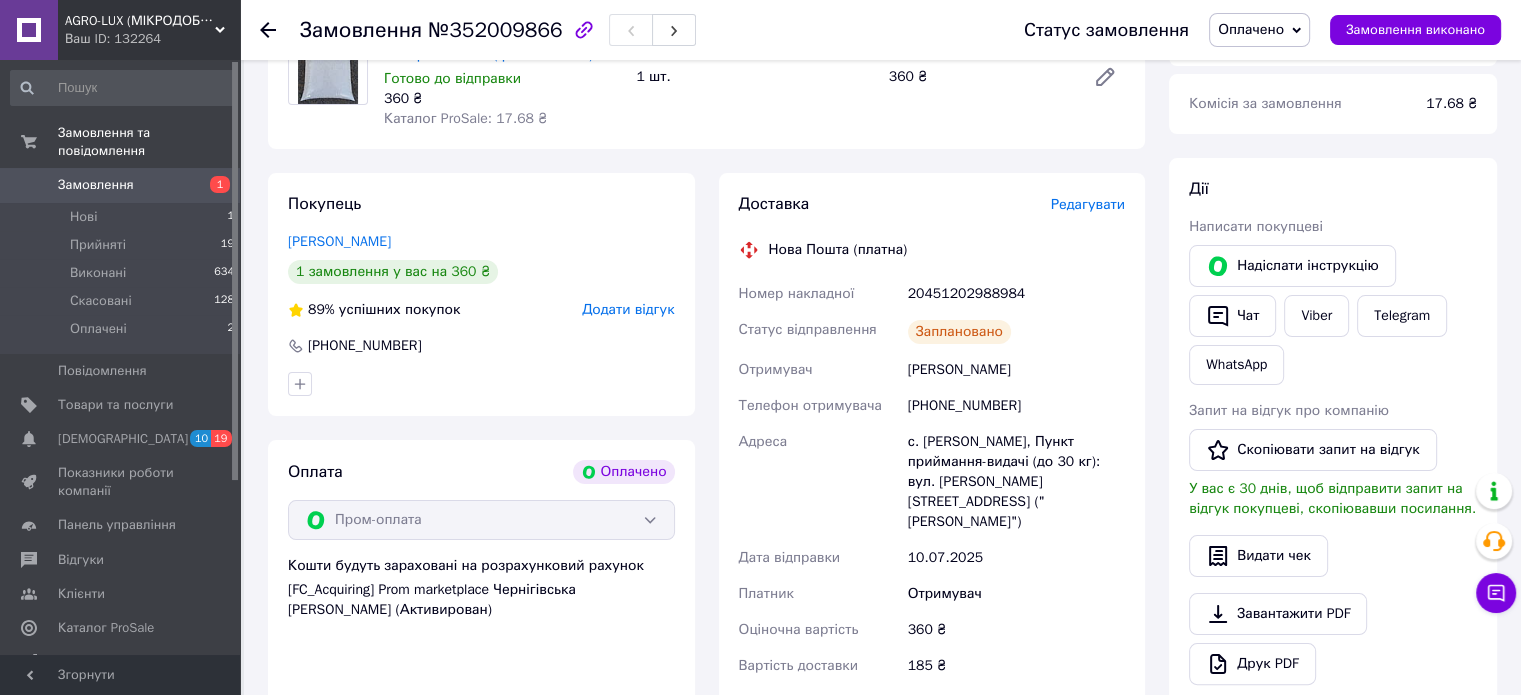 type 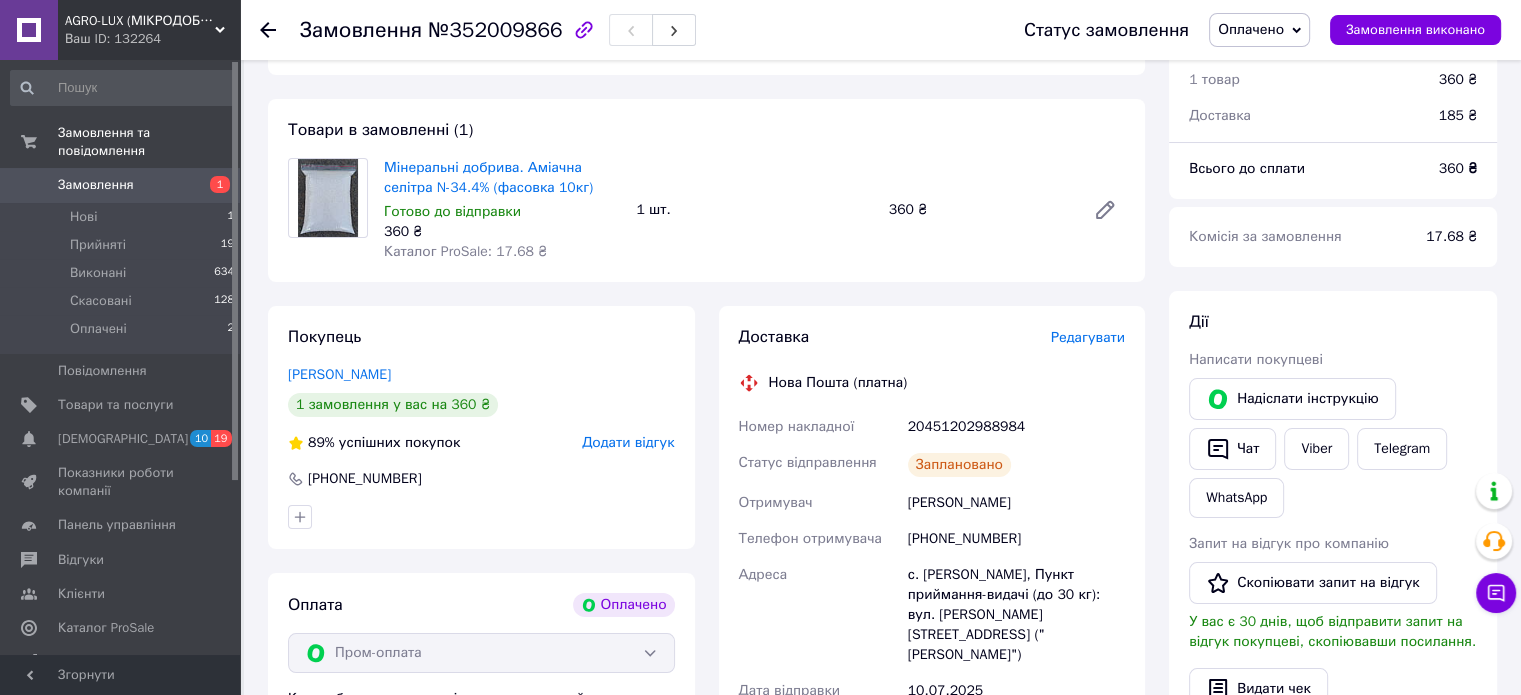 scroll, scrollTop: 0, scrollLeft: 0, axis: both 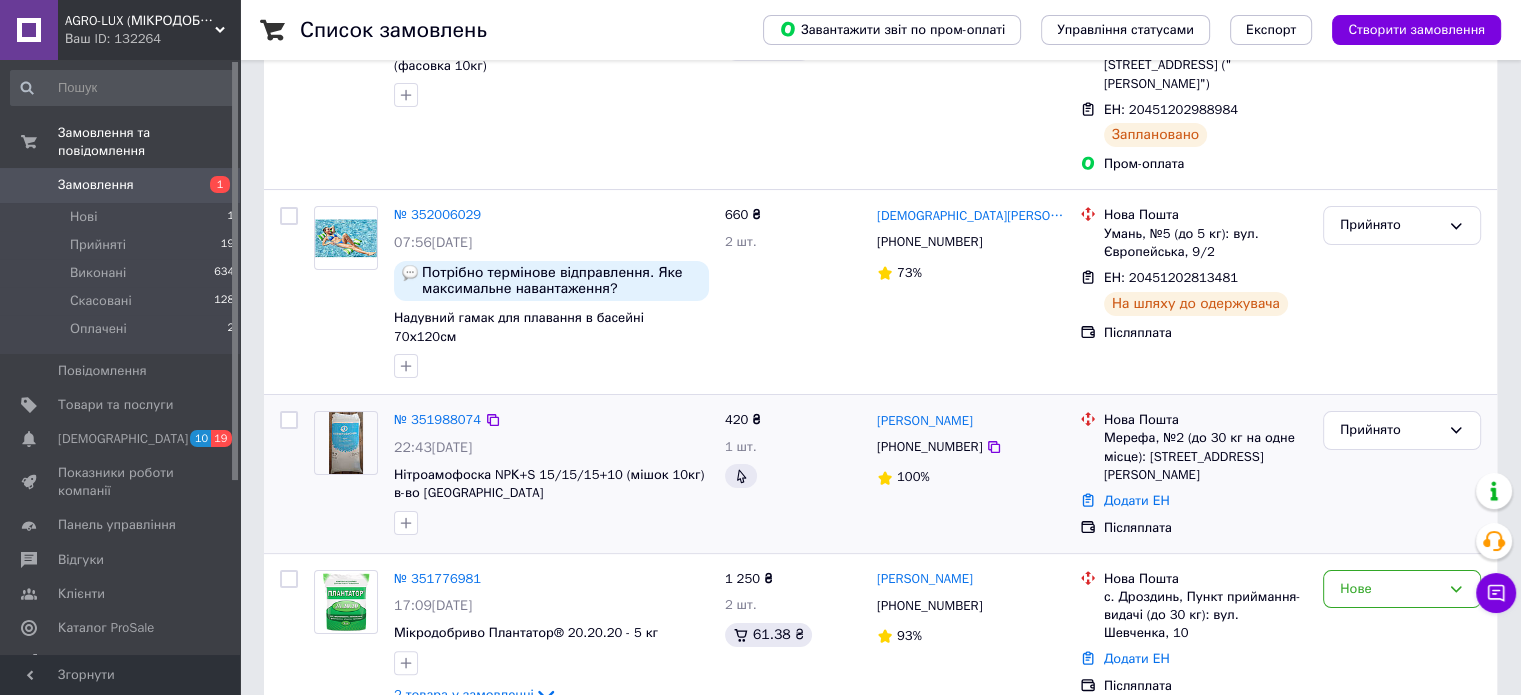 click on "№ 351988074" at bounding box center (437, 420) 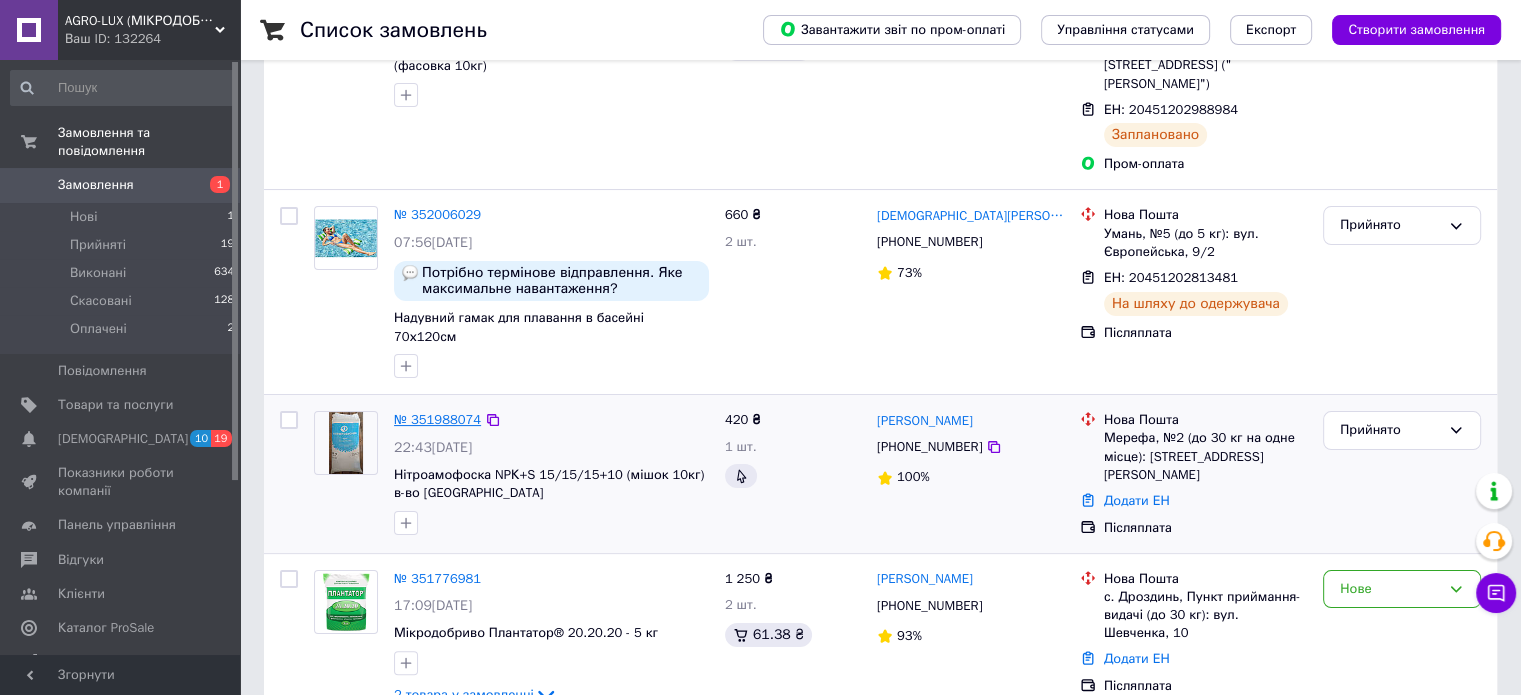 click on "№ 351988074" at bounding box center [437, 419] 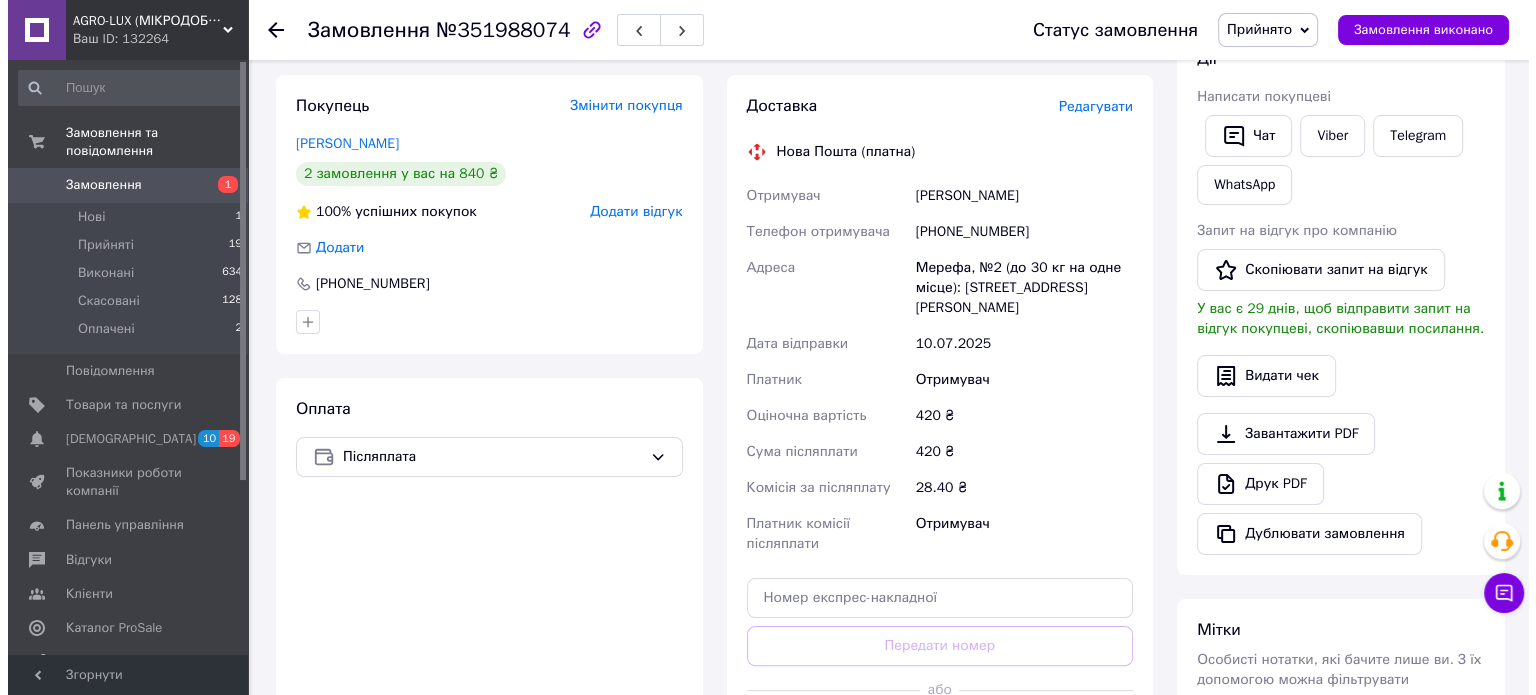 scroll, scrollTop: 300, scrollLeft: 0, axis: vertical 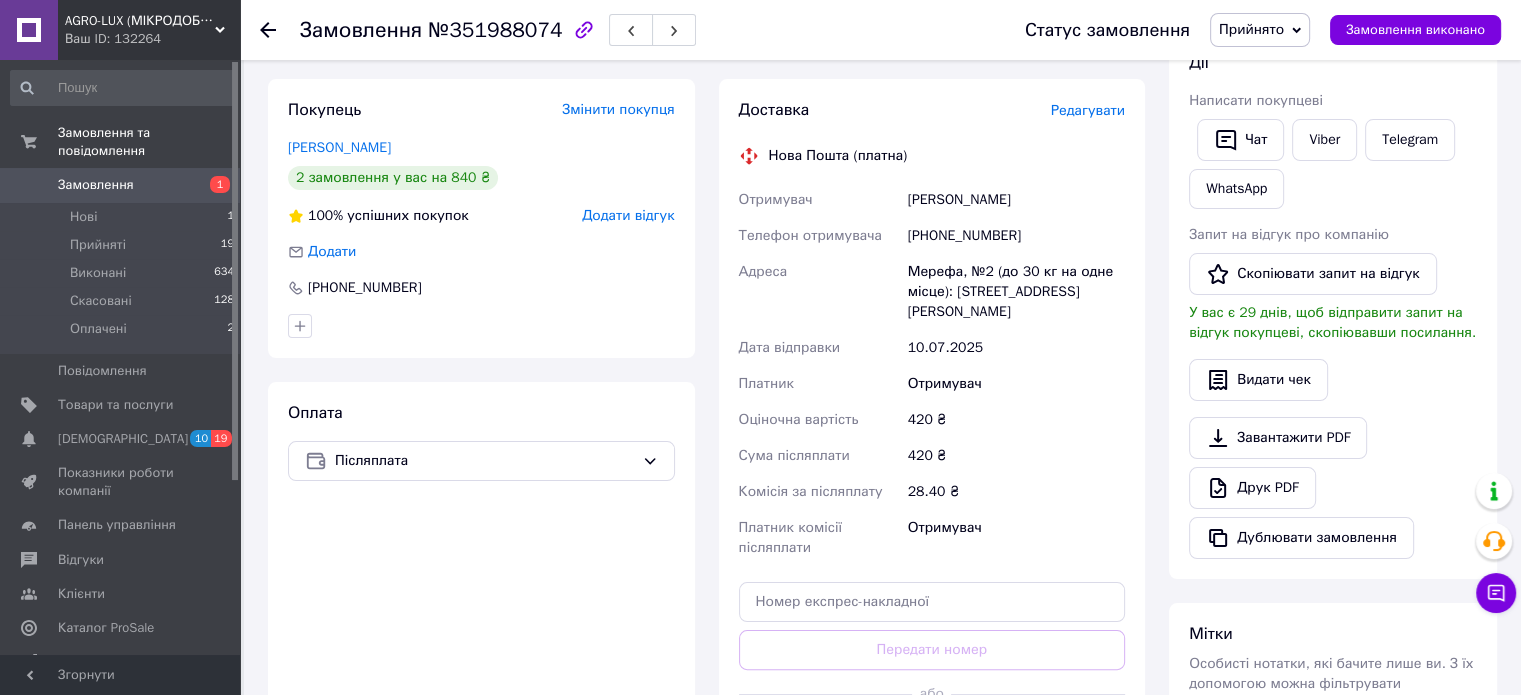 click on "Редагувати" at bounding box center [1088, 110] 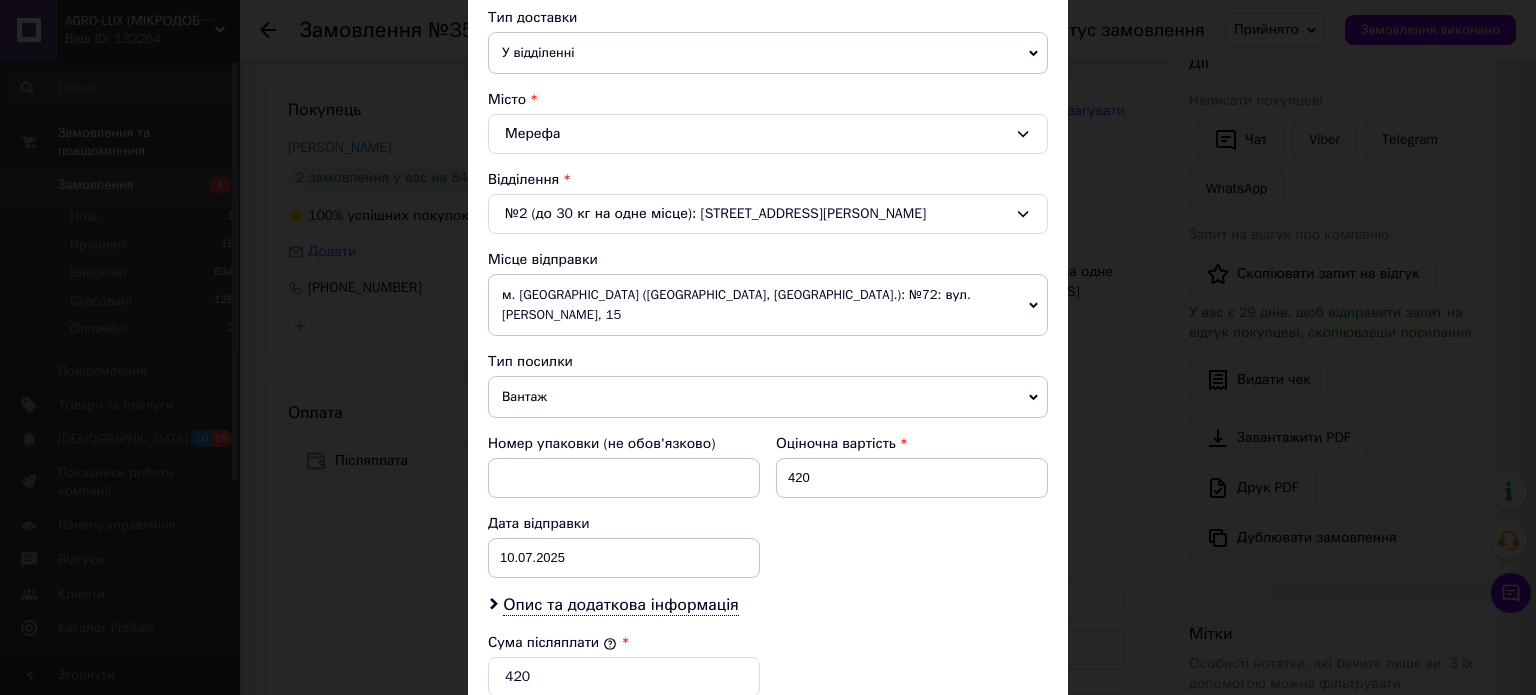 scroll, scrollTop: 700, scrollLeft: 0, axis: vertical 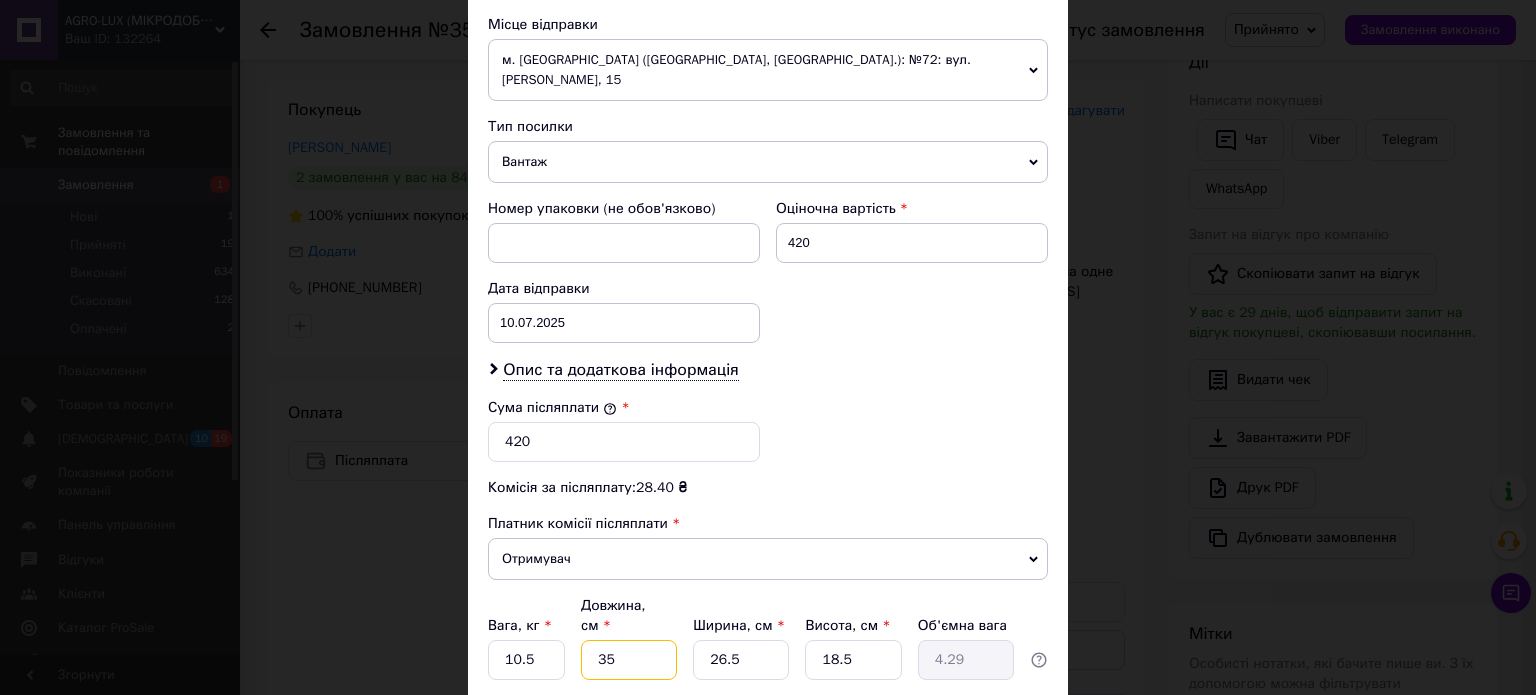 click on "35" at bounding box center [629, 660] 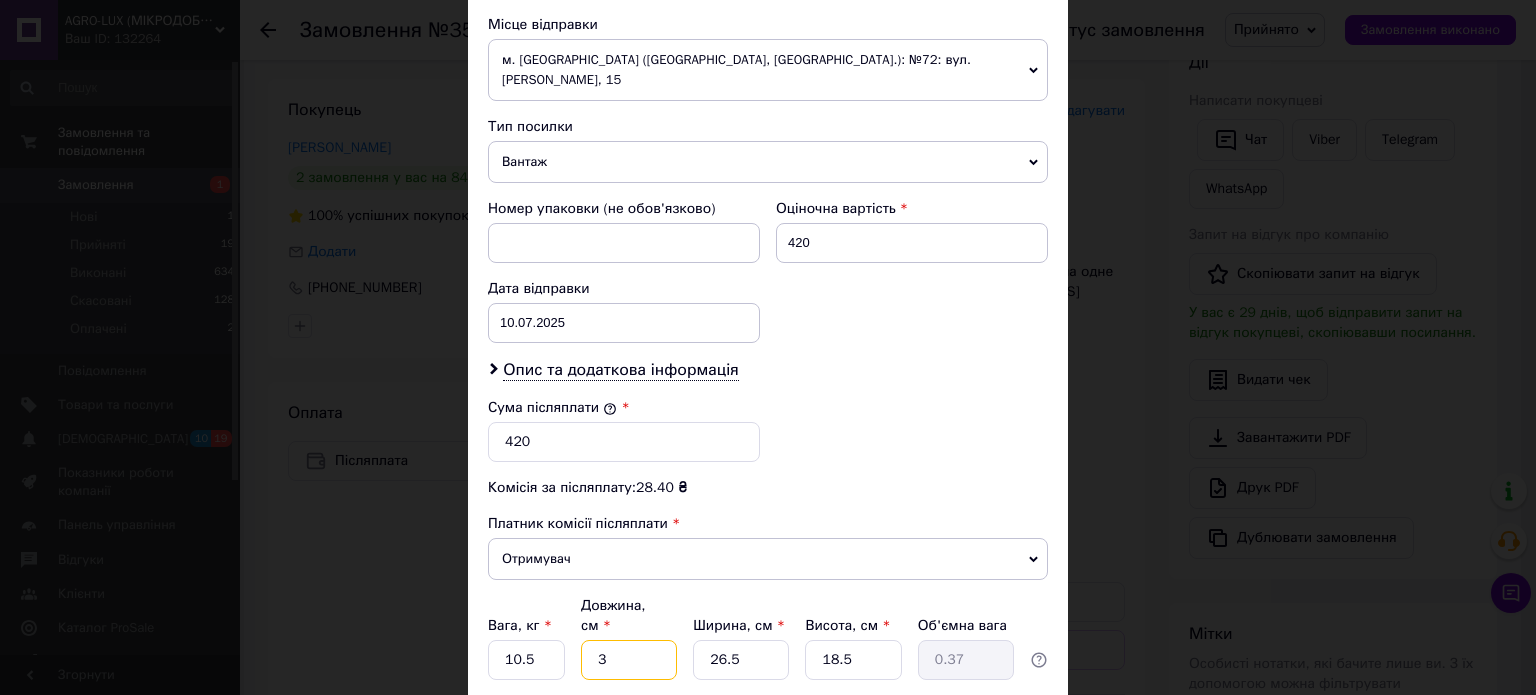 type on "30" 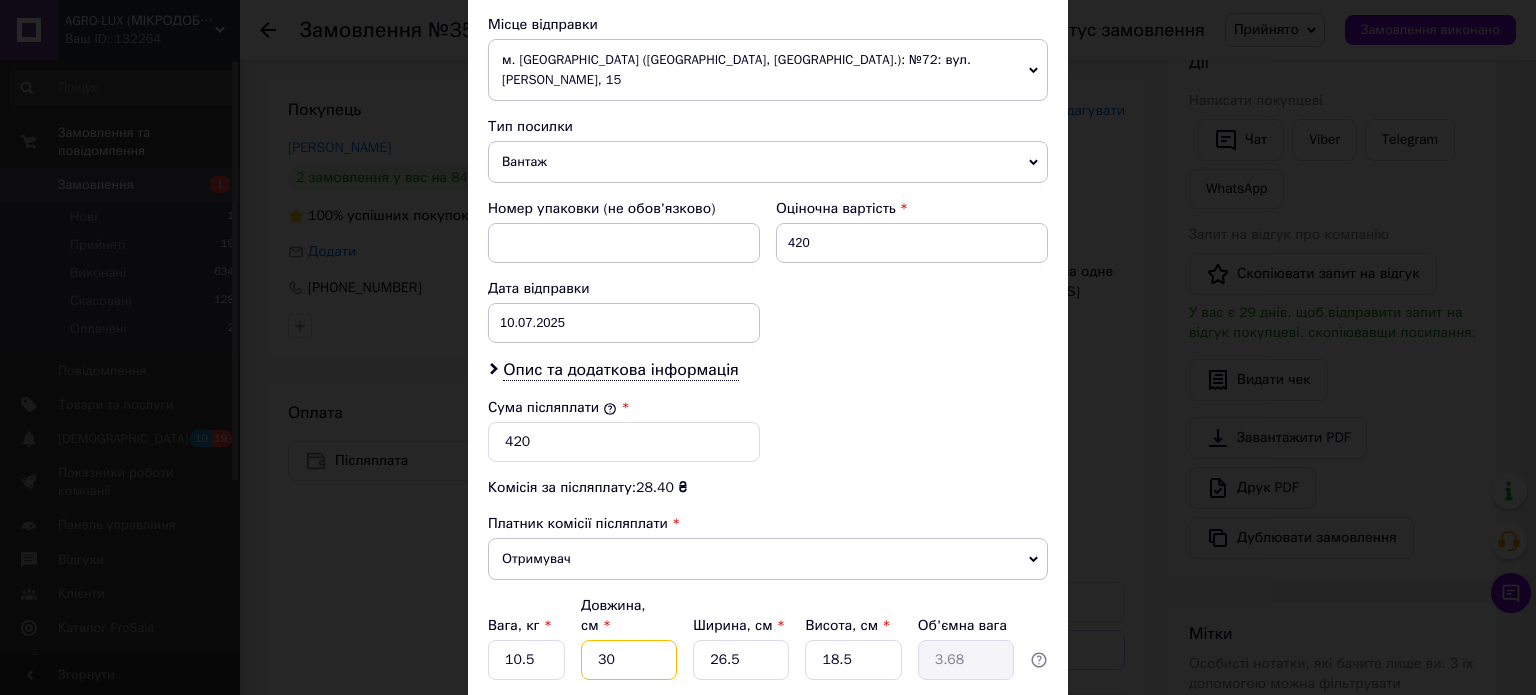 type on "30" 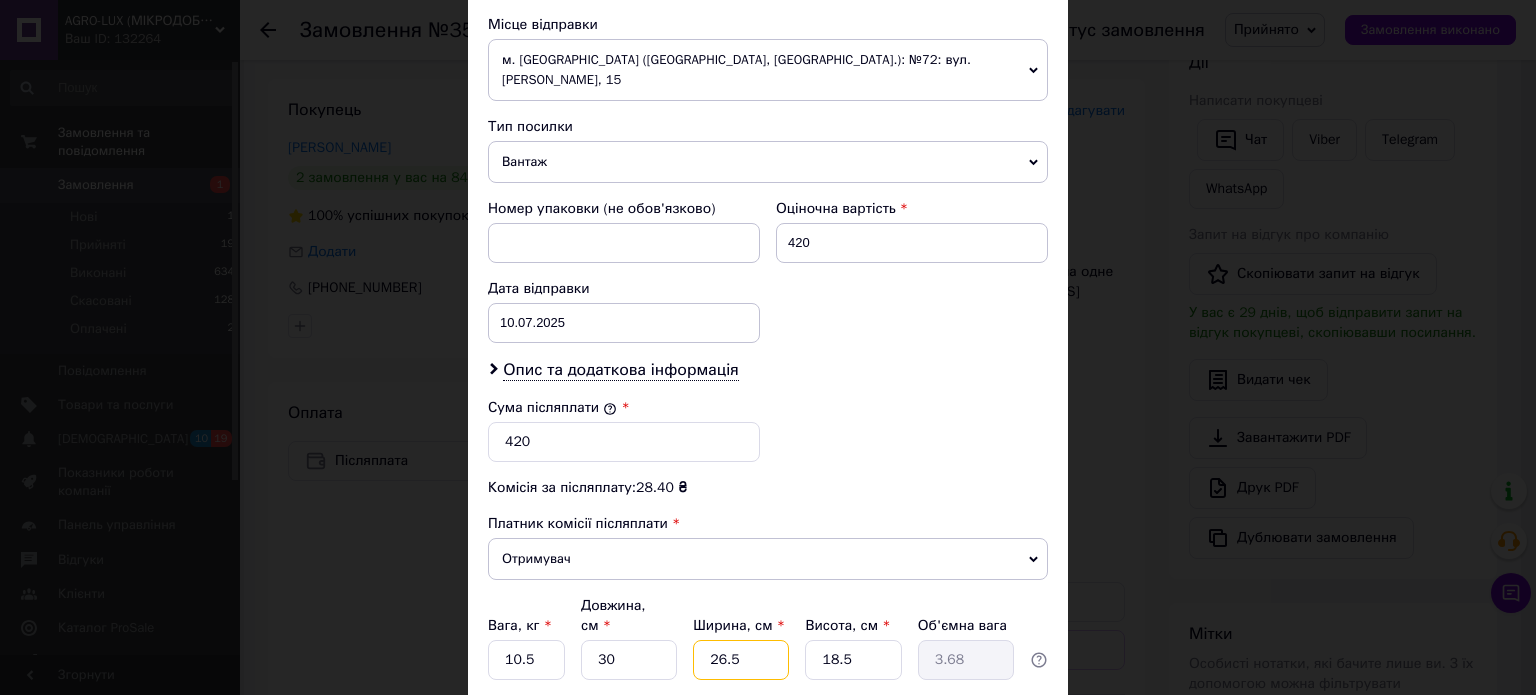 drag, startPoint x: 756, startPoint y: 615, endPoint x: 668, endPoint y: 615, distance: 88 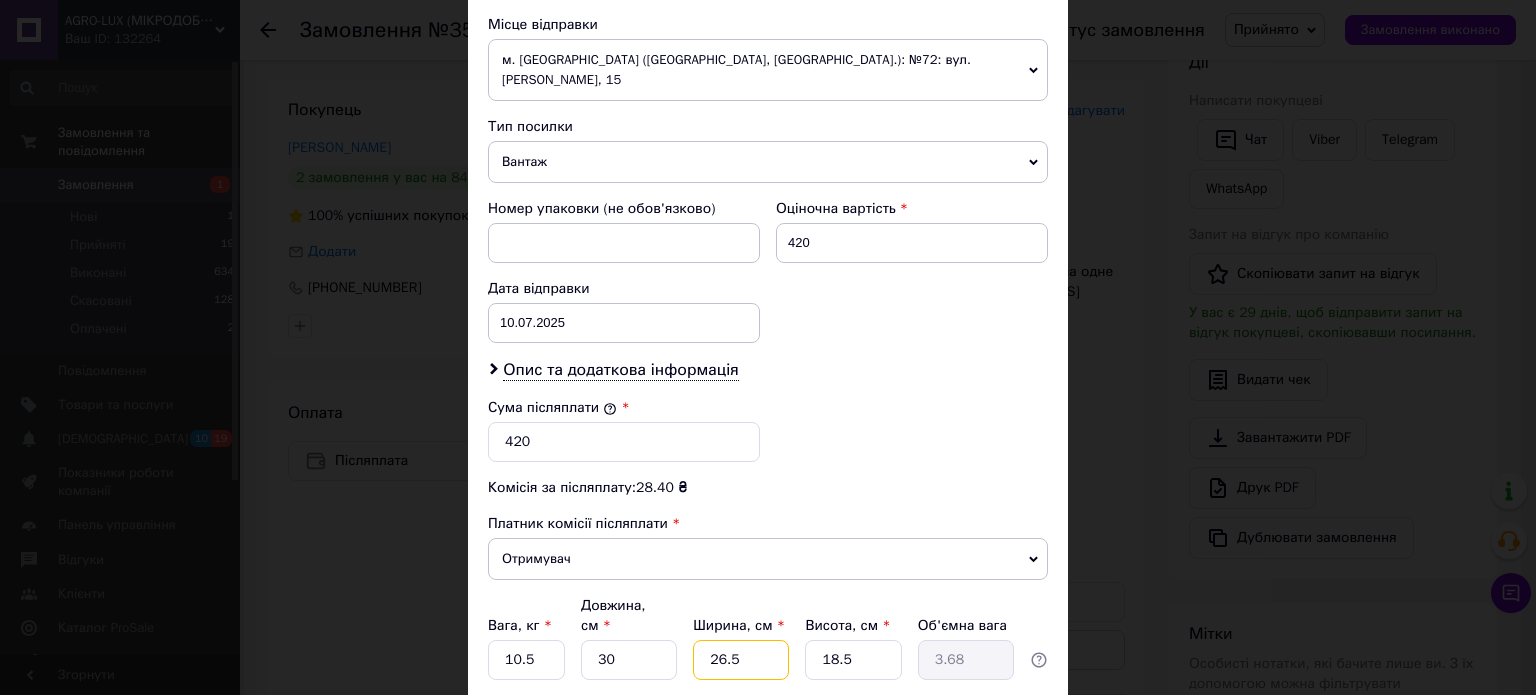 type on "2" 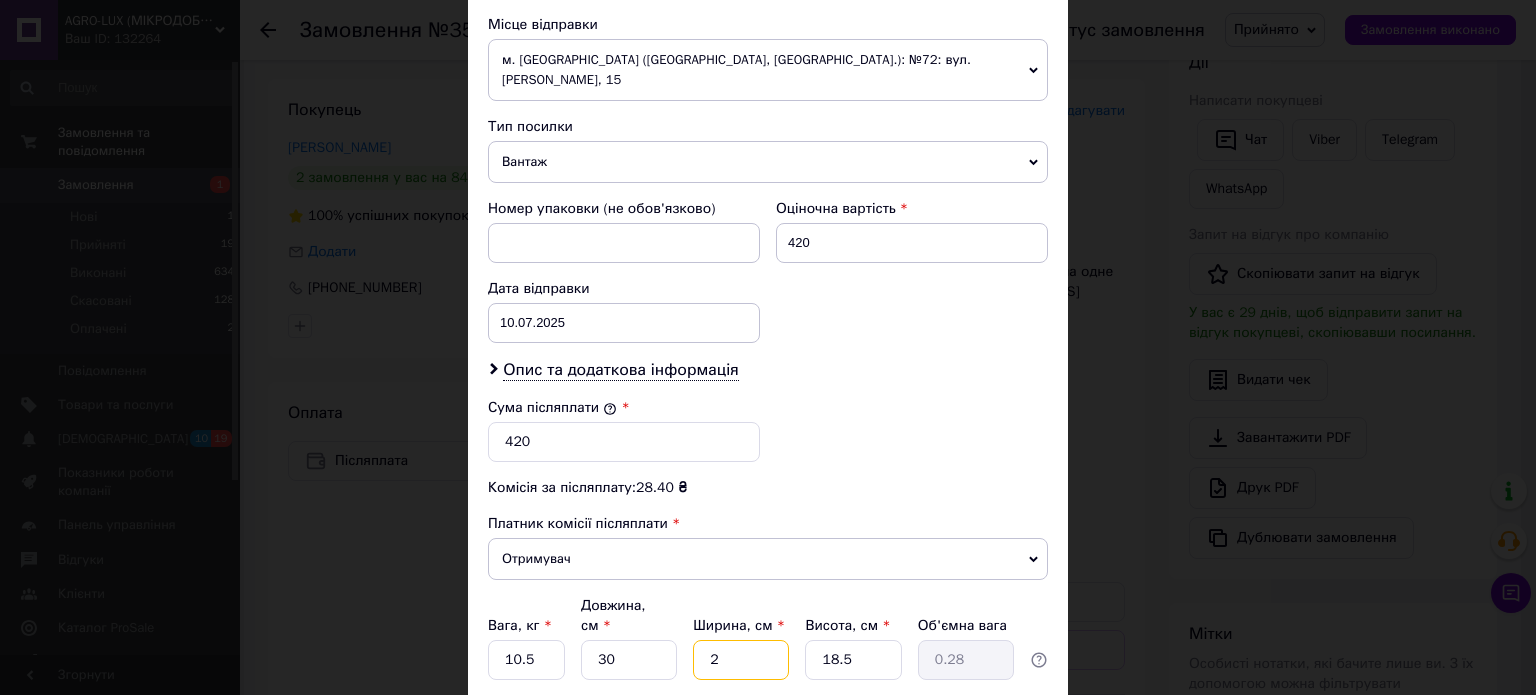type on "20" 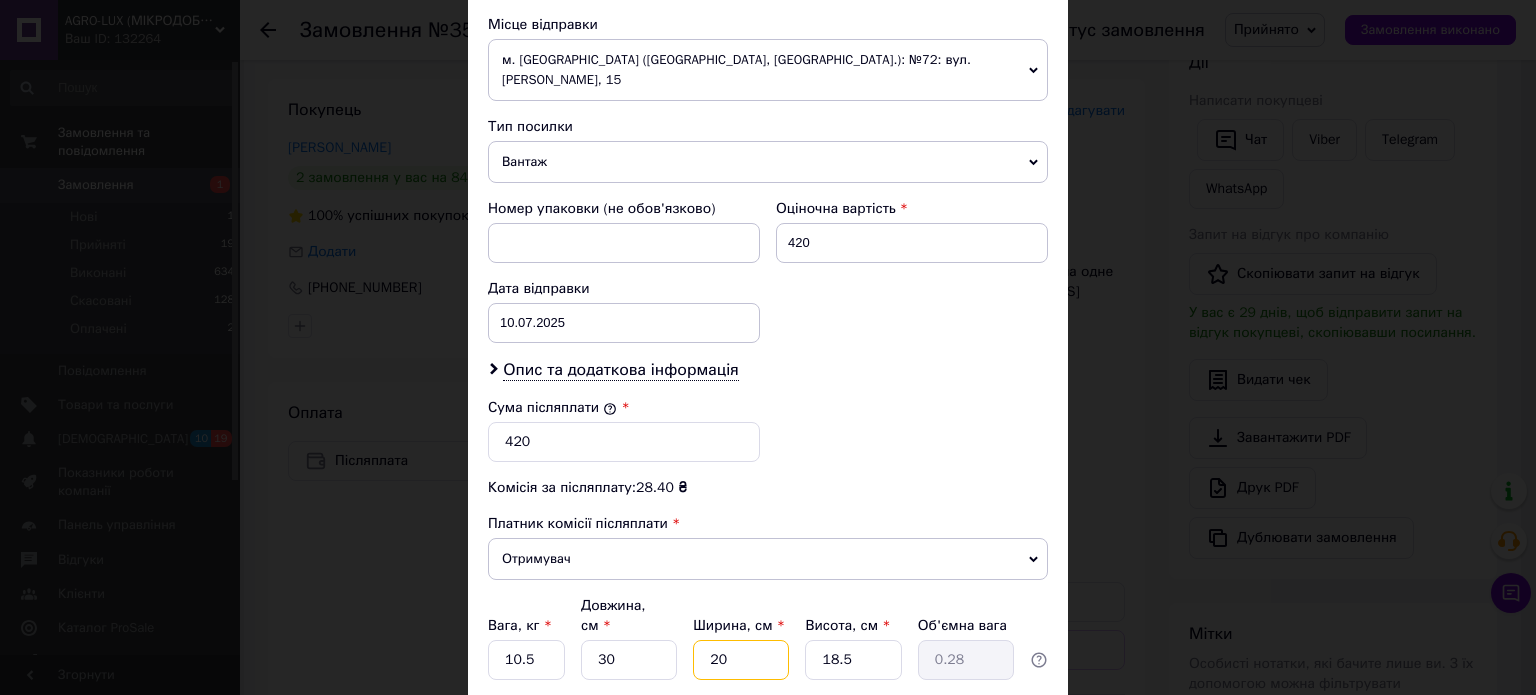 type on "2.78" 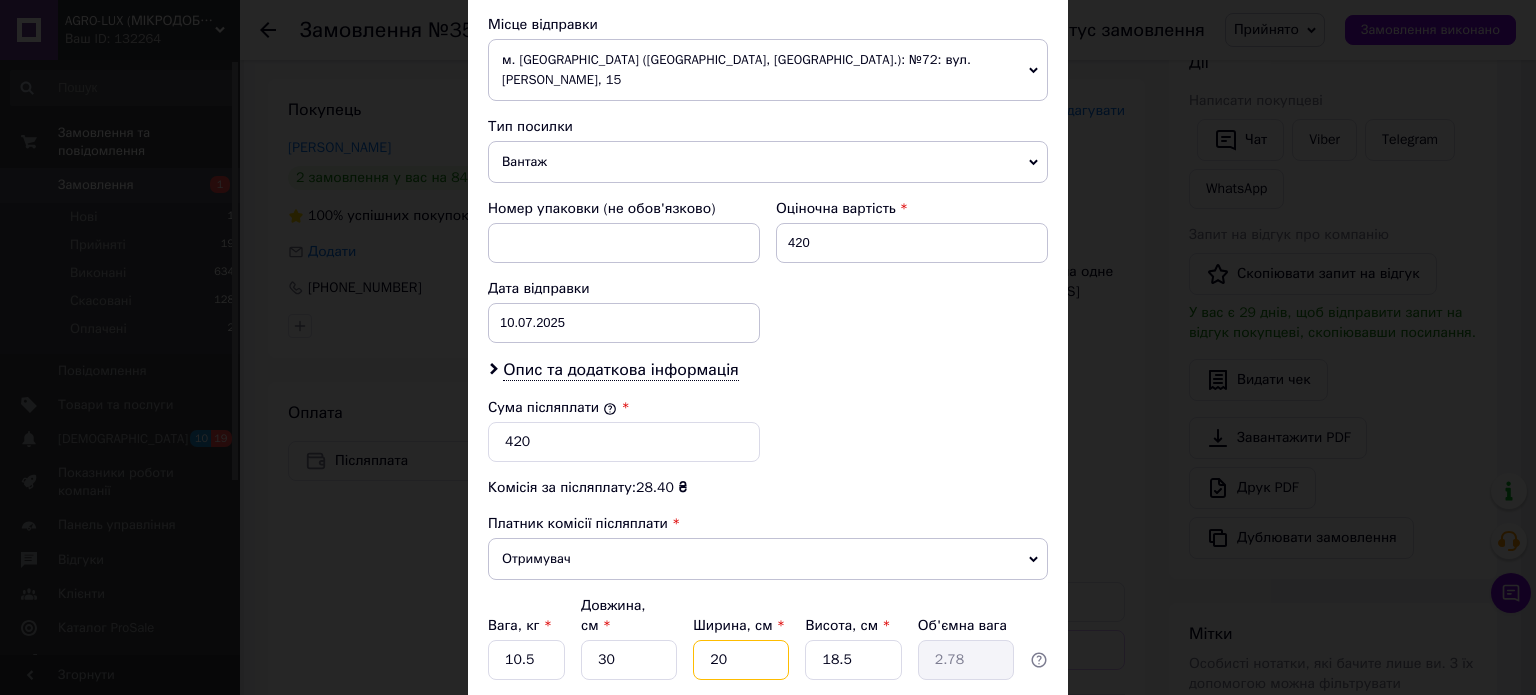 type on "20" 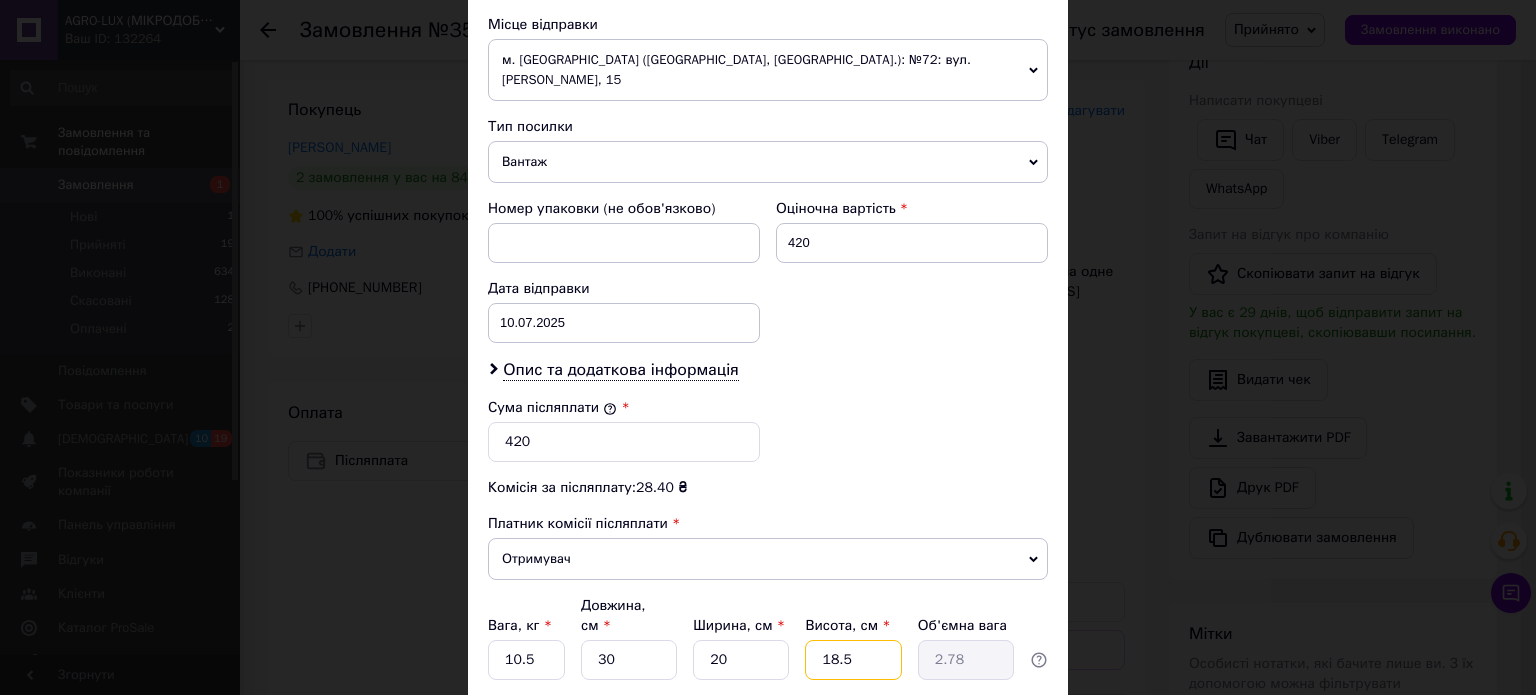 type on "2" 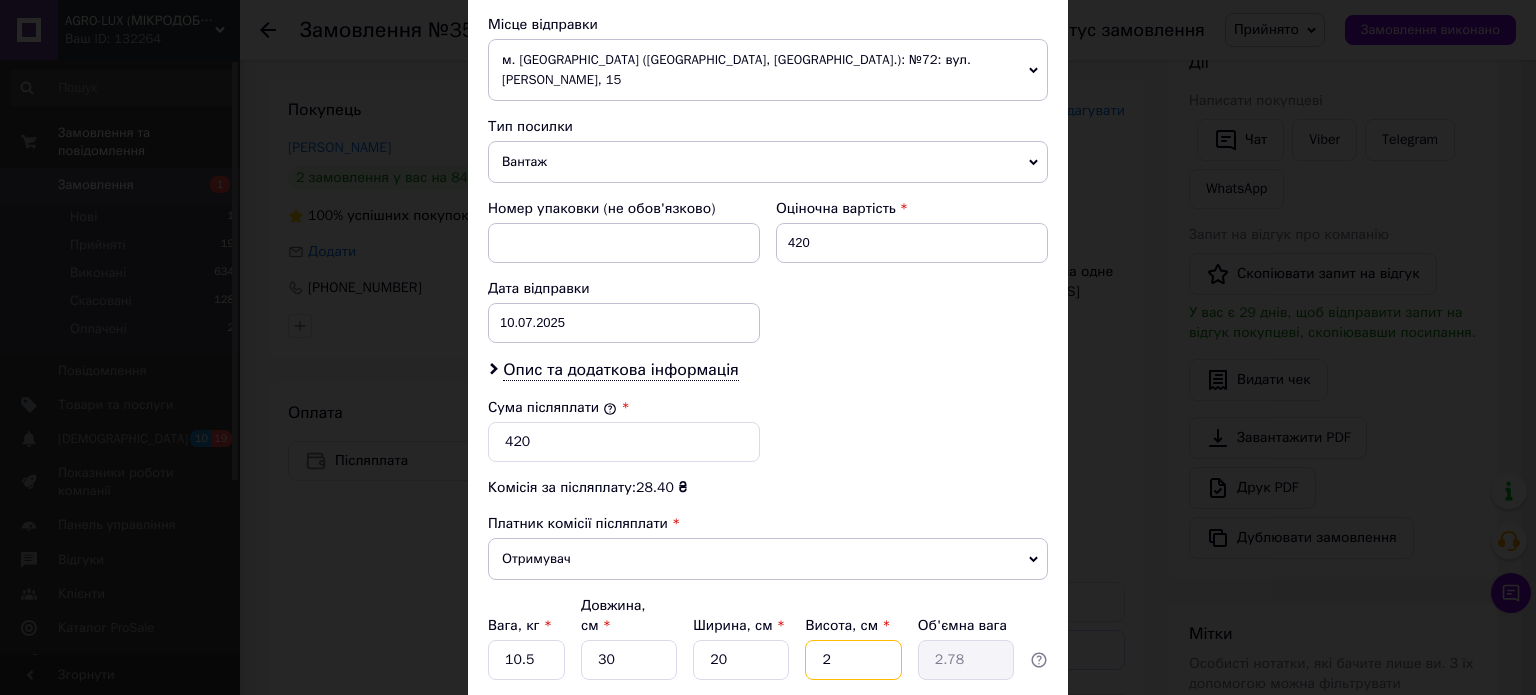 type on "0.3" 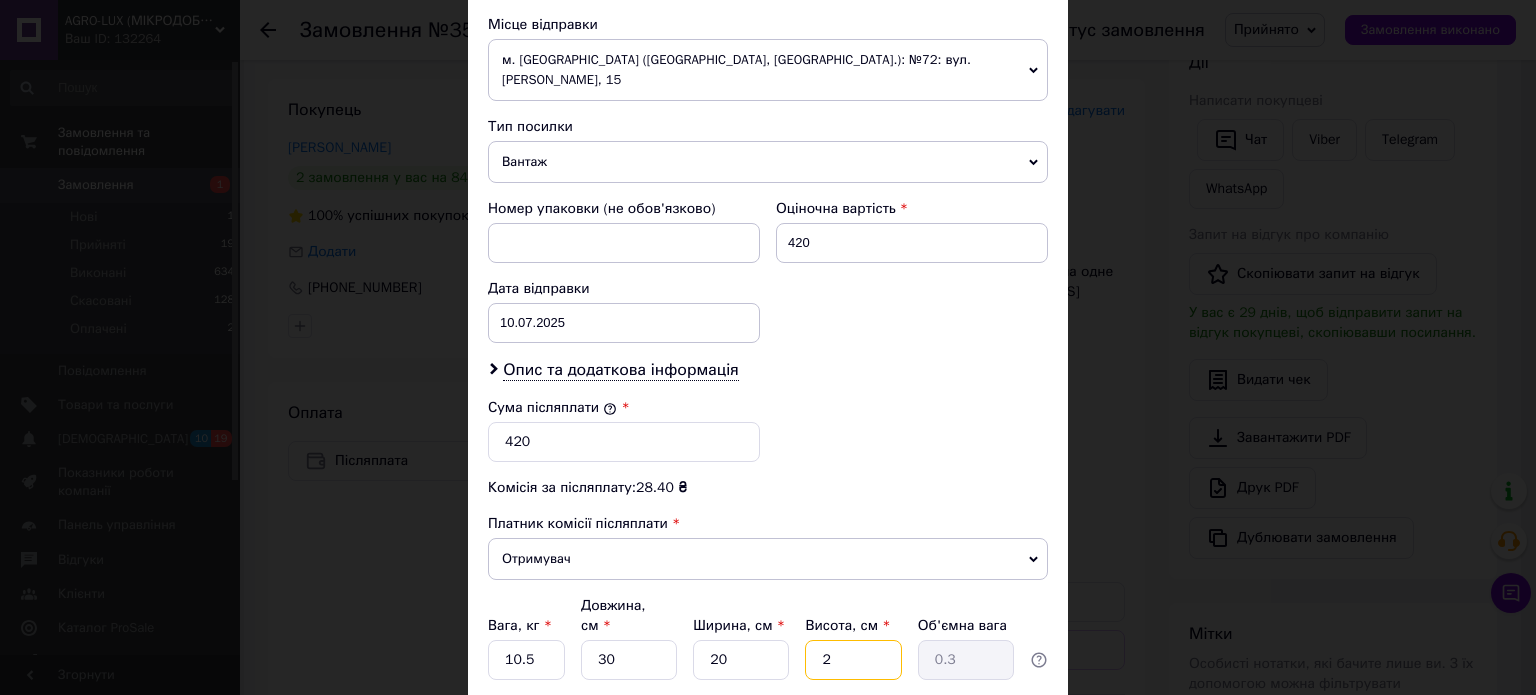 type on "20" 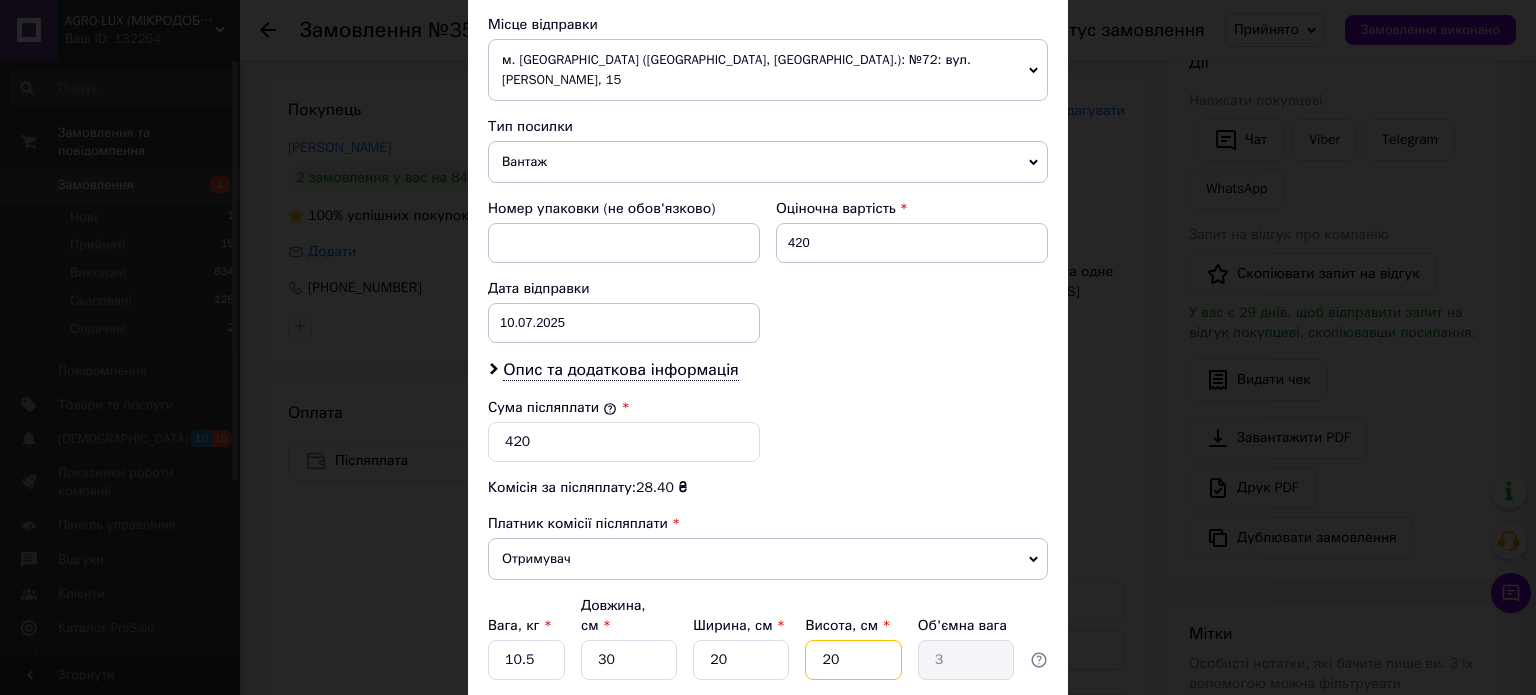 type on "20" 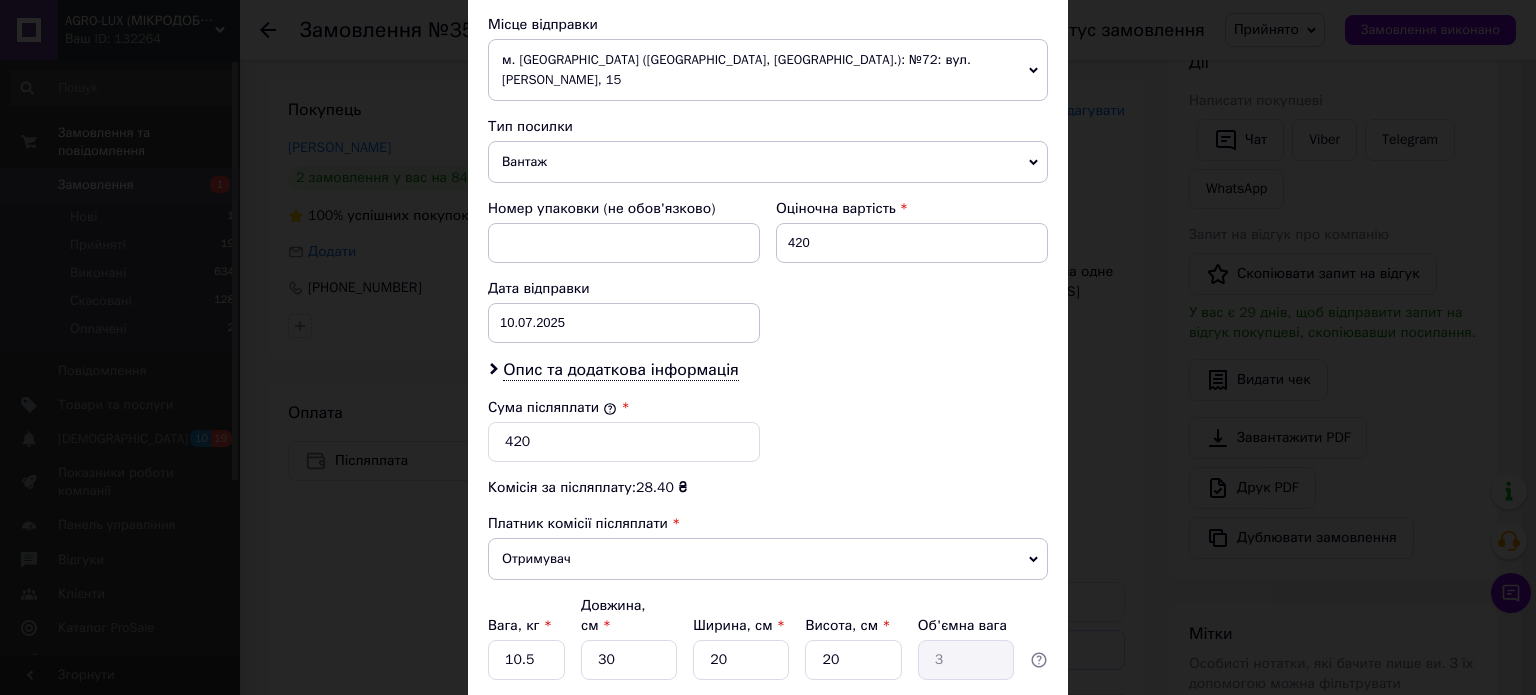 click on "Додати місце" at bounding box center [768, 706] 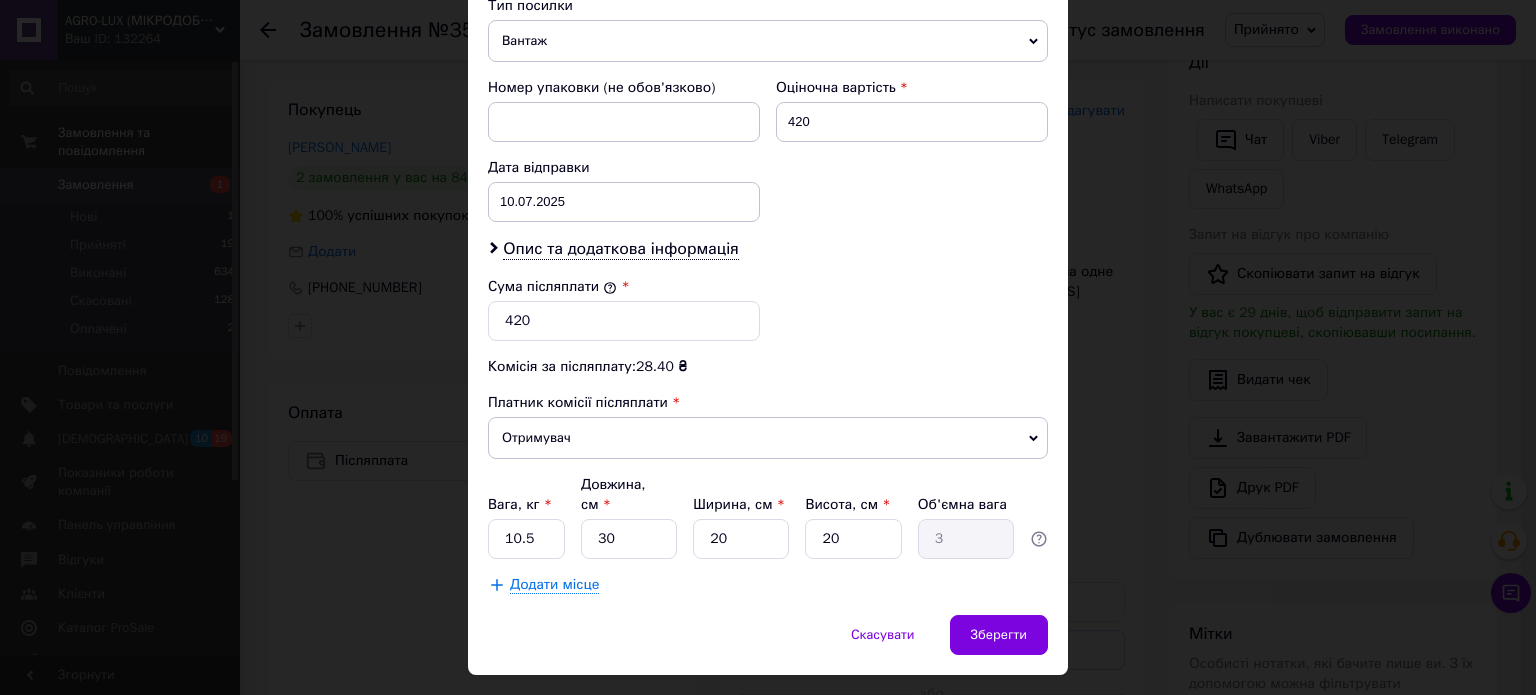 scroll, scrollTop: 824, scrollLeft: 0, axis: vertical 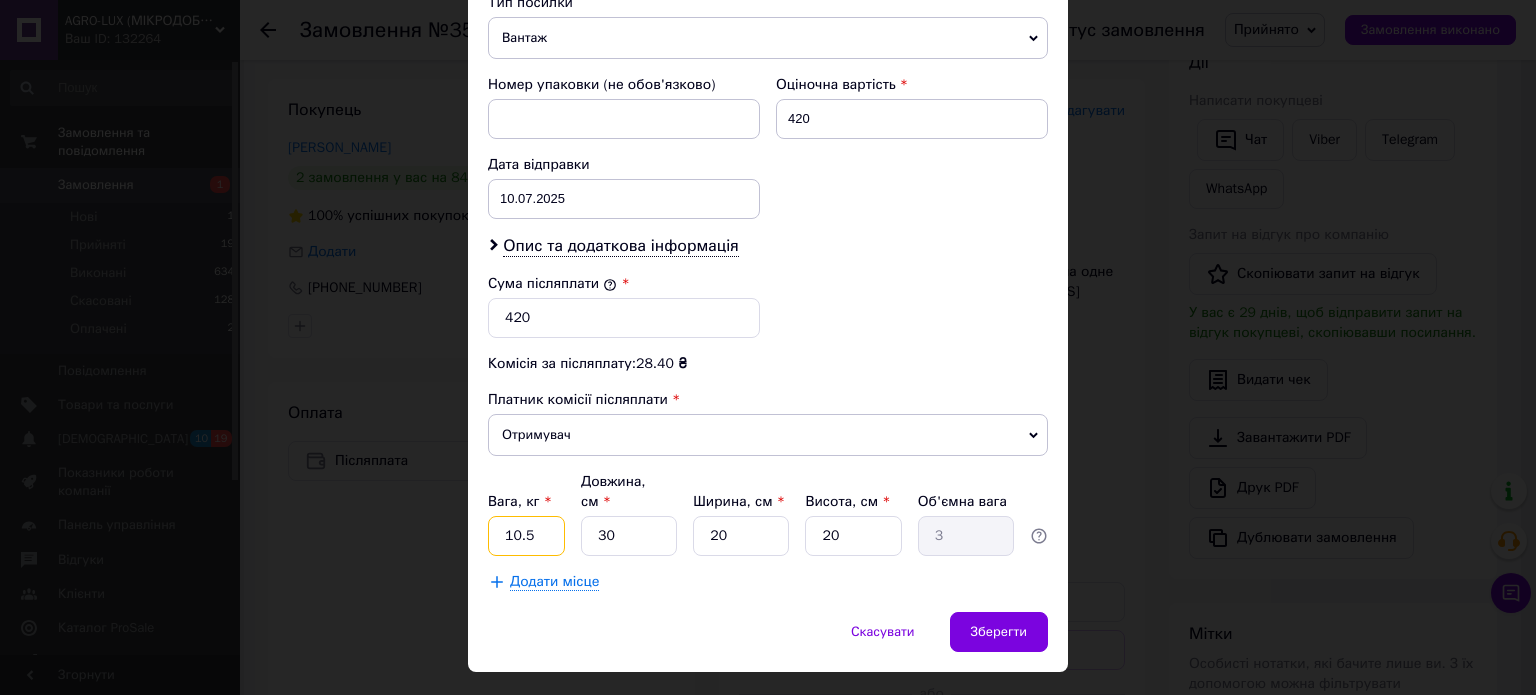 click on "10.5" at bounding box center [526, 536] 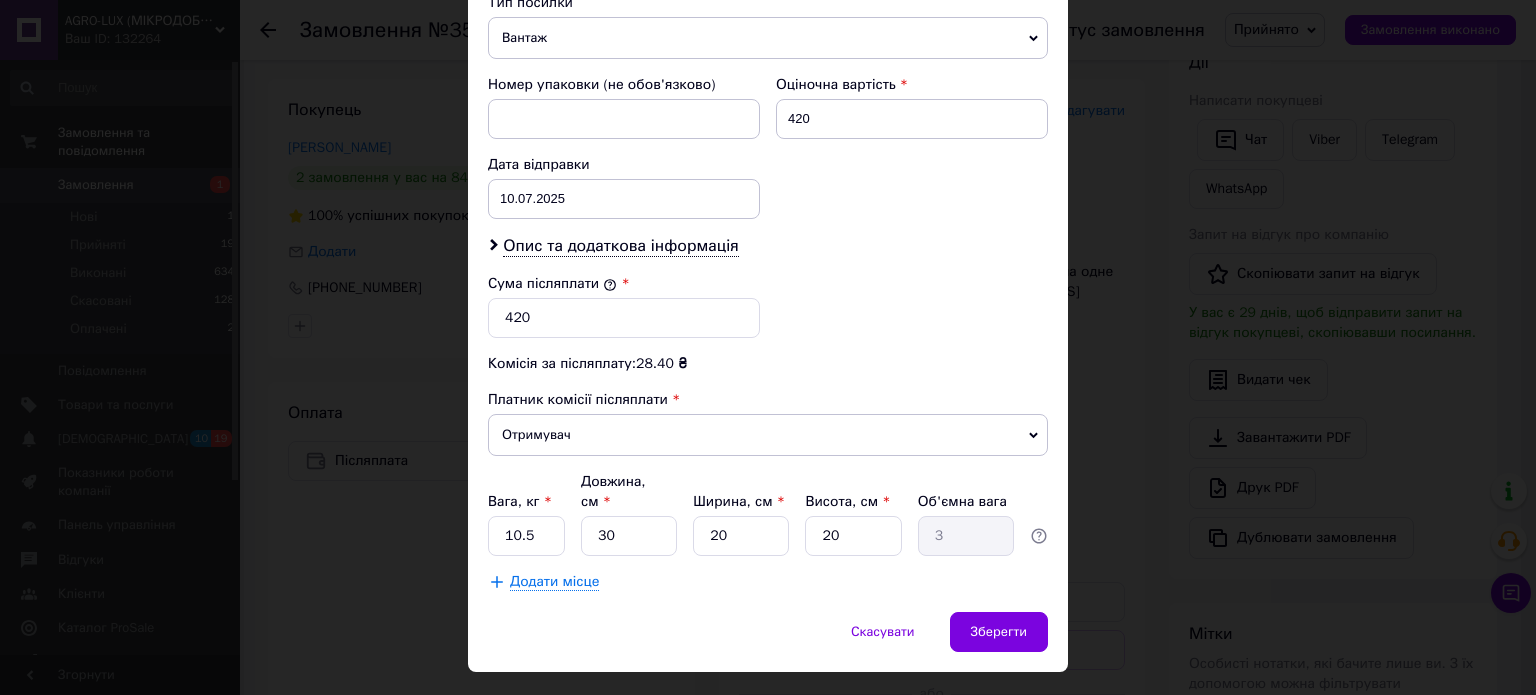 click on "Спосіб доставки Нова Пошта (платна) Платник Отримувач Відправник Прізвище отримувача Гарбуз Ім'я отримувача Денис По батькові отримувача Телефон отримувача +380663332612 Тип доставки У відділенні Кур'єром В поштоматі Місто Мерефа Відділення №2 (до 30 кг на одне місце): площа Шевченко, 1а Місце відправки м. Запоріжжя (Запорізька обл., Запорізький р-н.): №72: вул. Абрагама Коопа, 15 Немає збігів. Спробуйте змінити умови пошуку Додати ще місце відправки Тип посилки Вантаж Документи Номер упаковки (не обов'язково) Оціночна вартість 420 Дата відправки 10.07.2025 < 2025 > < Июль > Пн 1" at bounding box center [768, -41] 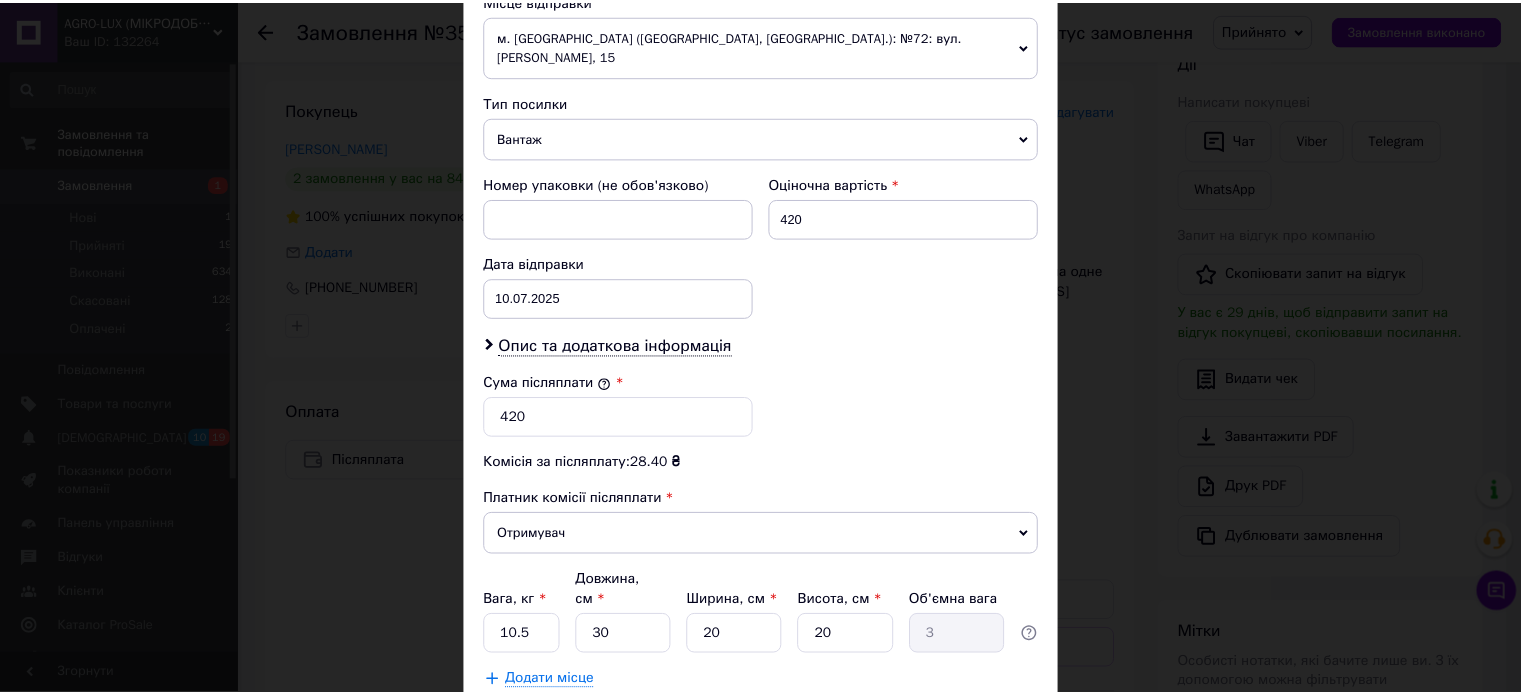 scroll, scrollTop: 824, scrollLeft: 0, axis: vertical 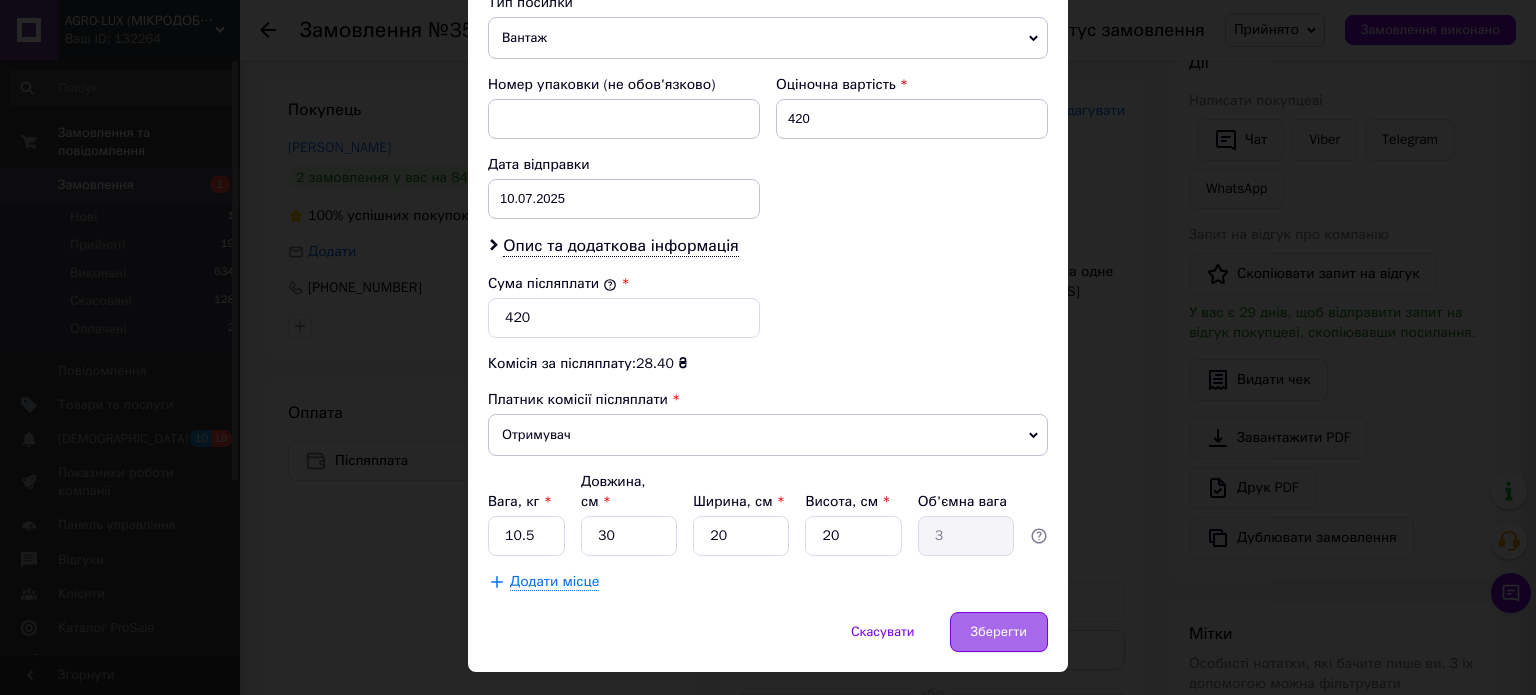 click on "Зберегти" at bounding box center [999, 632] 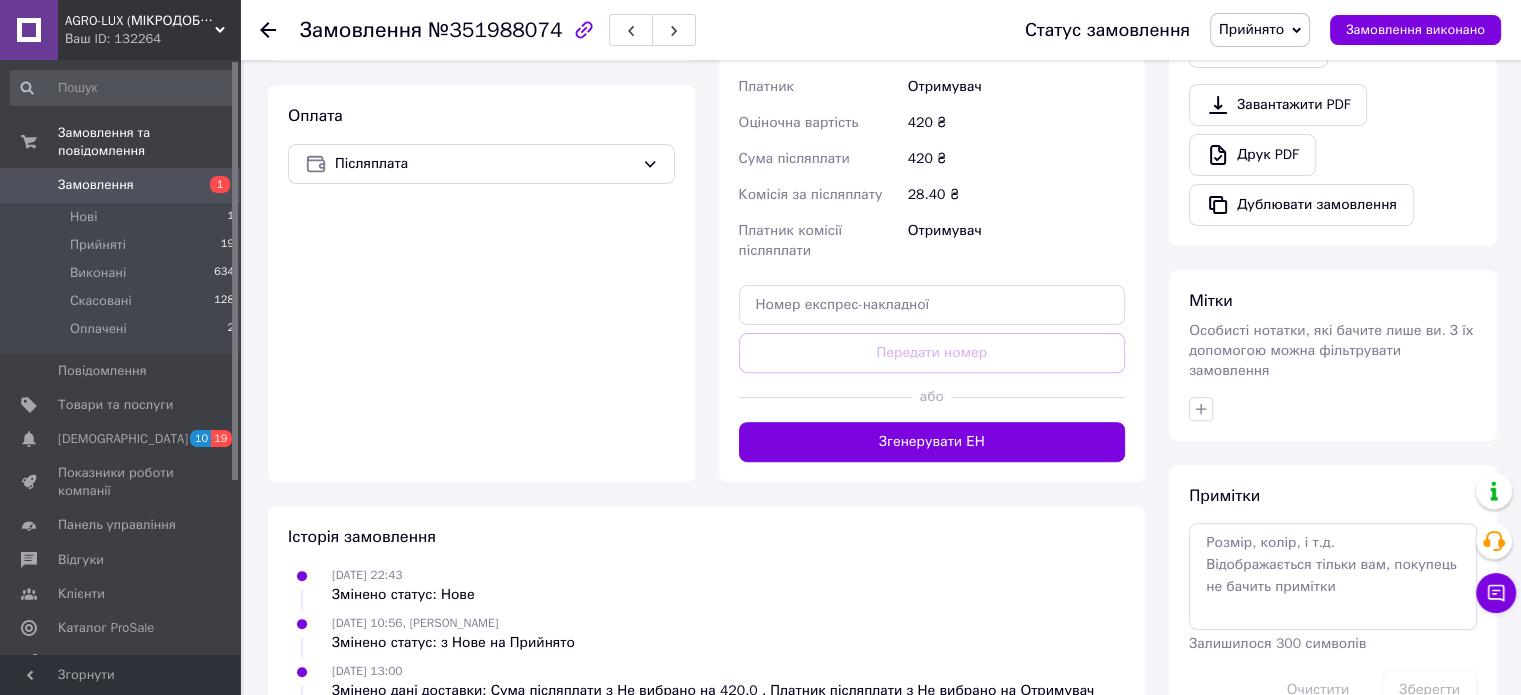 scroll, scrollTop: 600, scrollLeft: 0, axis: vertical 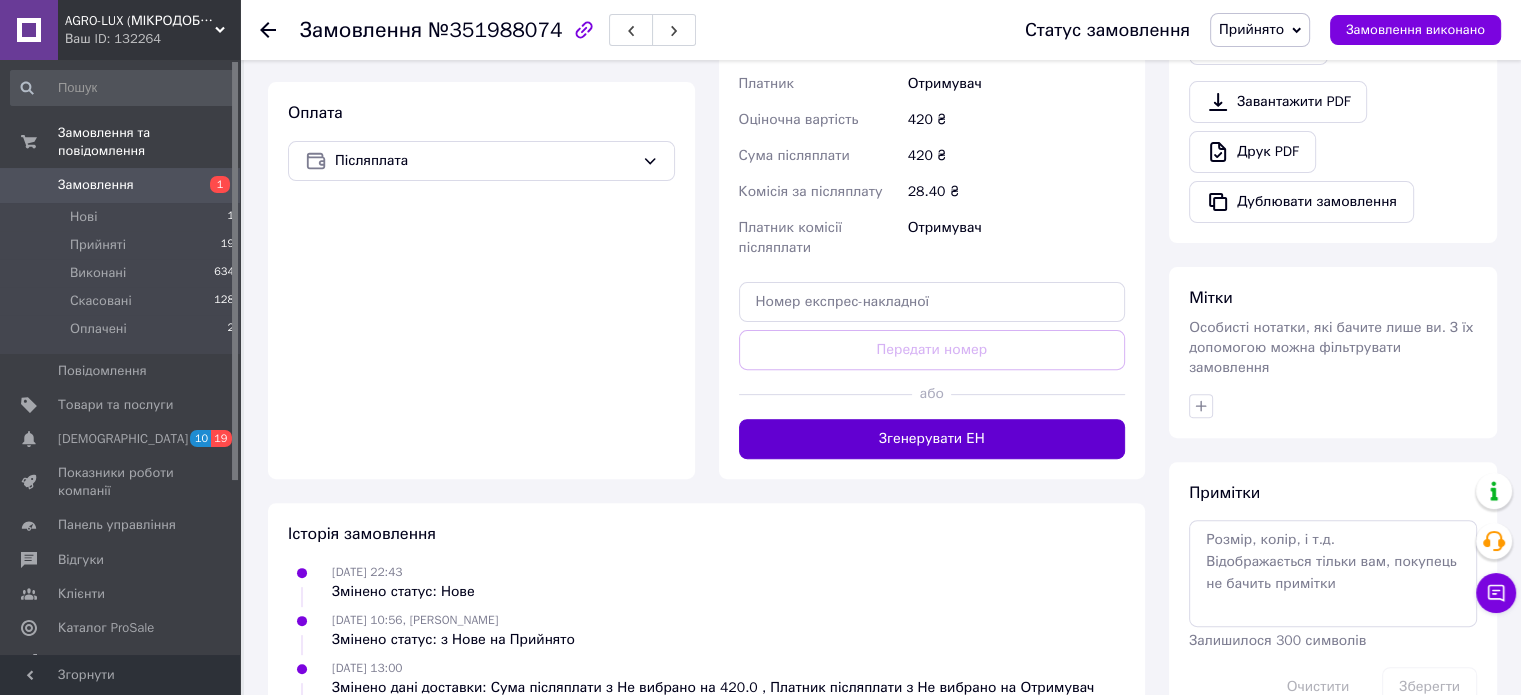 click on "Згенерувати ЕН" at bounding box center [932, 439] 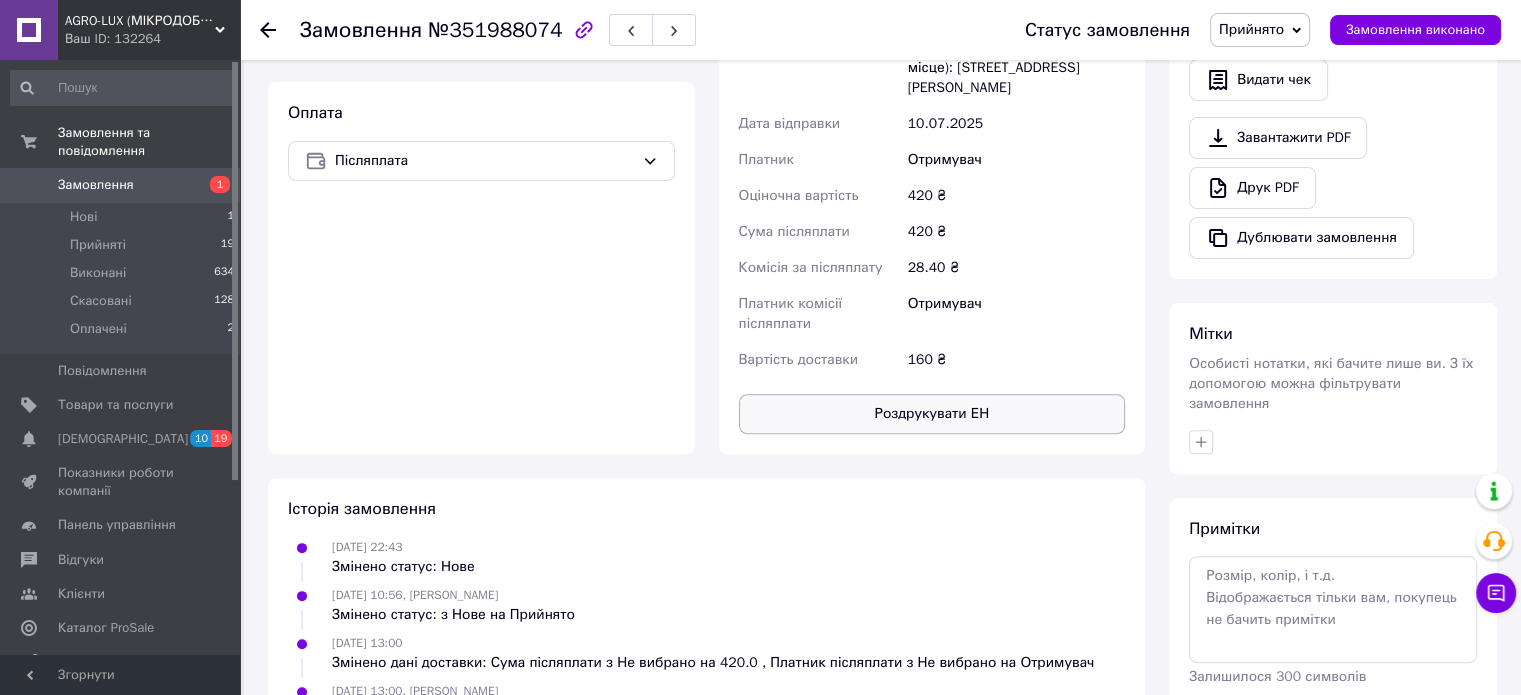 scroll, scrollTop: 500, scrollLeft: 0, axis: vertical 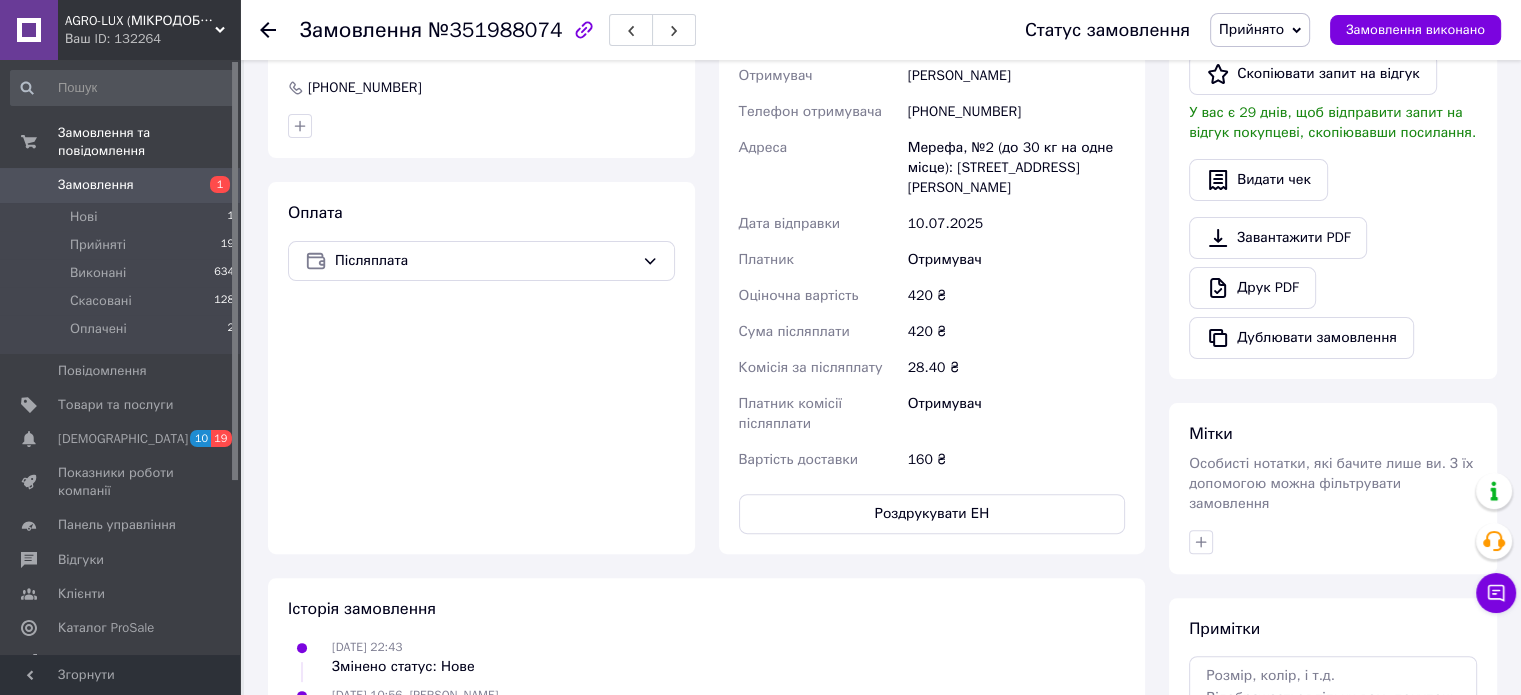click on "Доставка Редагувати Нова Пошта (платна) Номер накладної 20451202992388 Статус відправлення Заплановано Отримувач Гарбуз Денис Телефон отримувача +380663332612 Адреса Мерефа, №2 (до 30 кг на одне місце): площа Шевченко, 1а Дата відправки 10.07.2025 Платник Отримувач Оціночна вартість 420 ₴ Сума післяплати 420 ₴ Комісія за післяплату 28.40 ₴ Платник комісії післяплати Отримувач Вартість доставки 160 ₴ Роздрукувати ЕН" at bounding box center [932, 216] 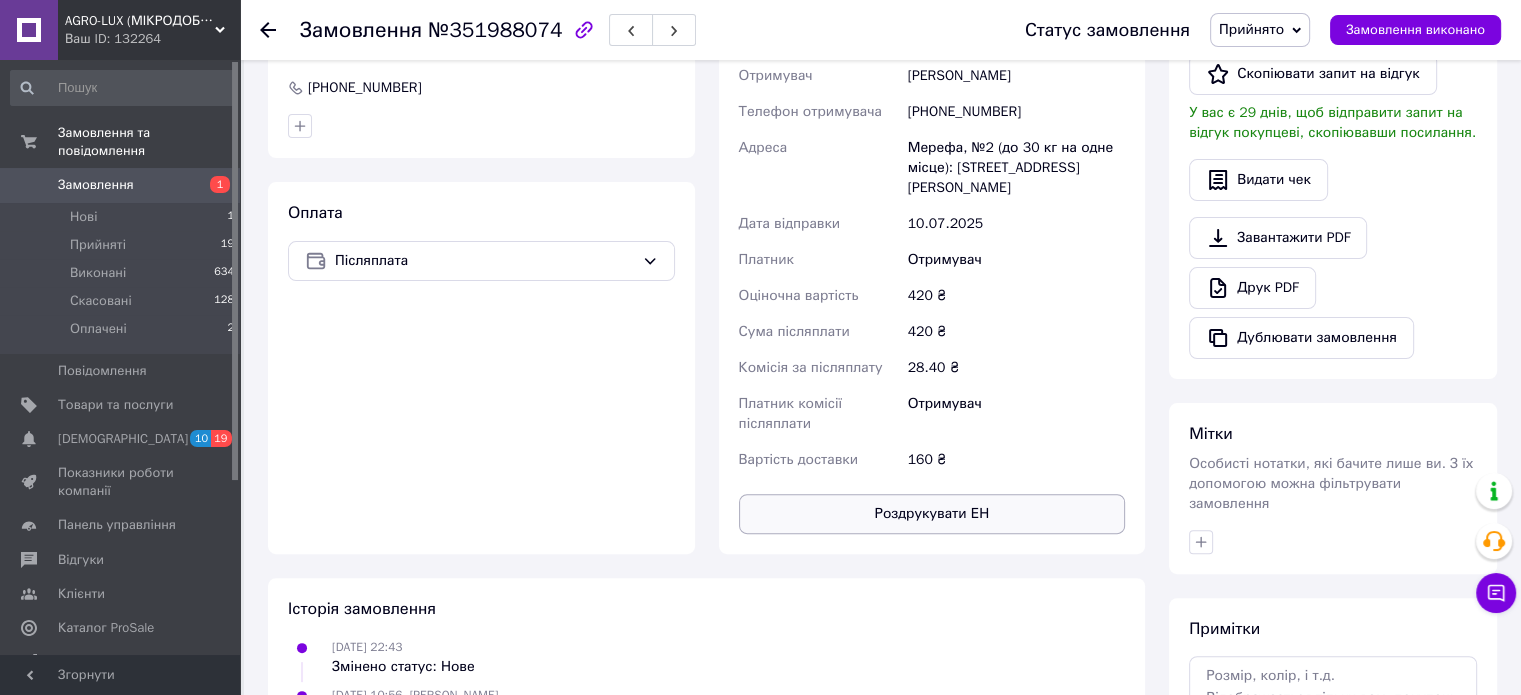 click on "Роздрукувати ЕН" at bounding box center (932, 514) 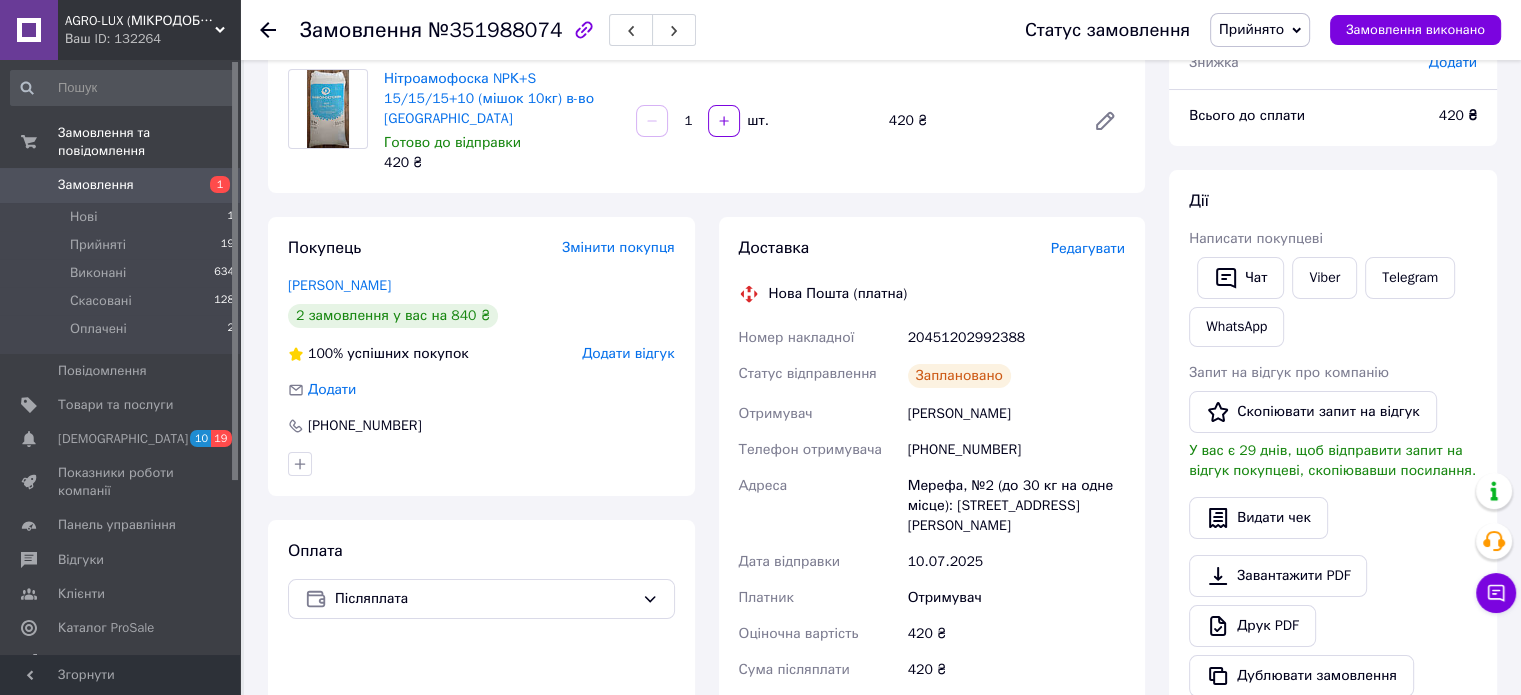 scroll, scrollTop: 0, scrollLeft: 0, axis: both 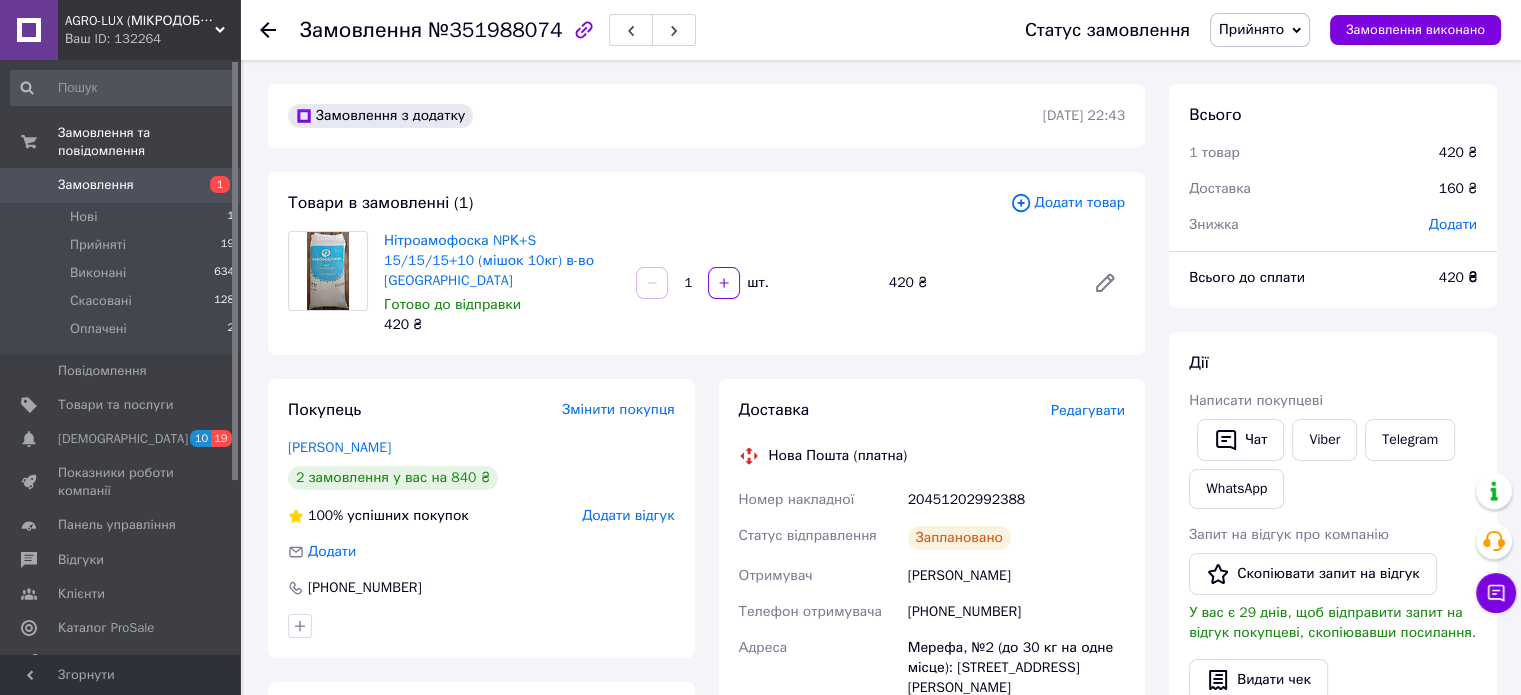 click on "Замовлення 1" at bounding box center [123, 185] 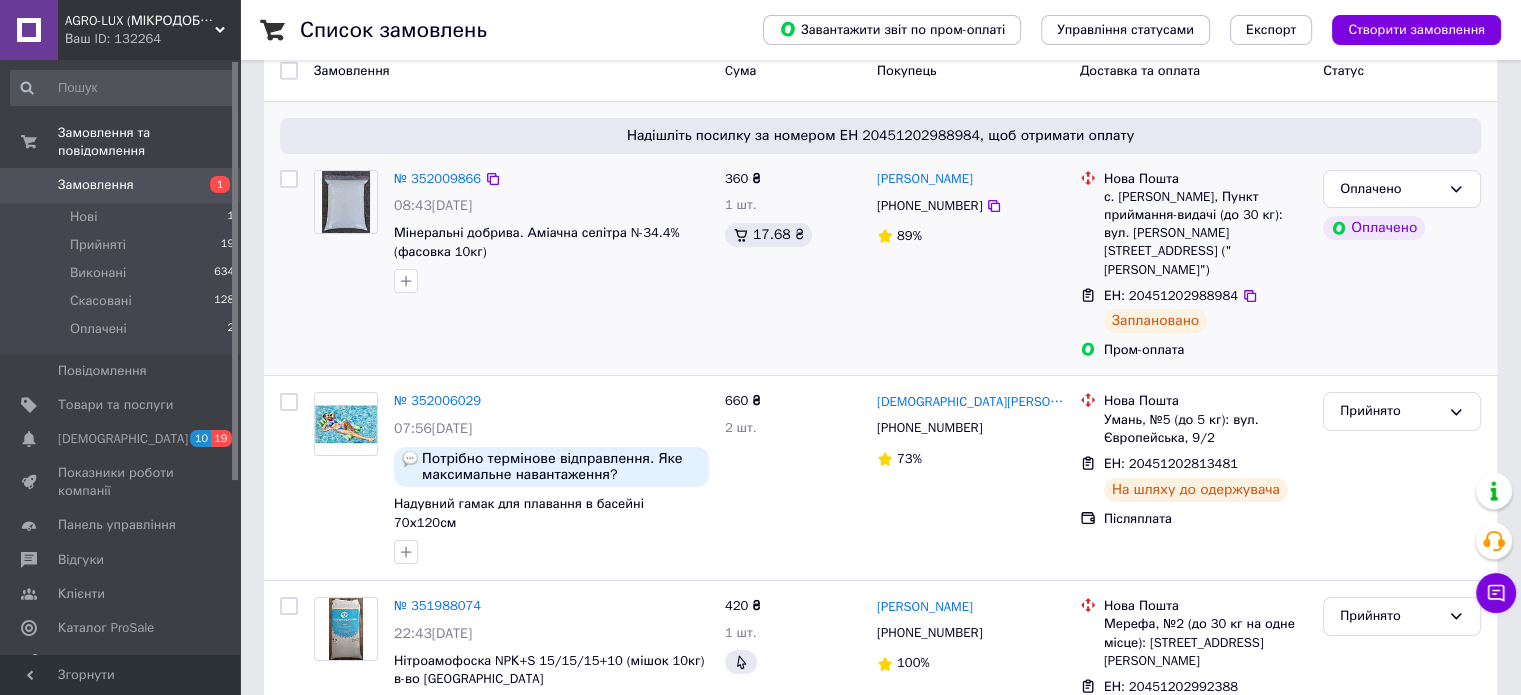 scroll, scrollTop: 100, scrollLeft: 0, axis: vertical 